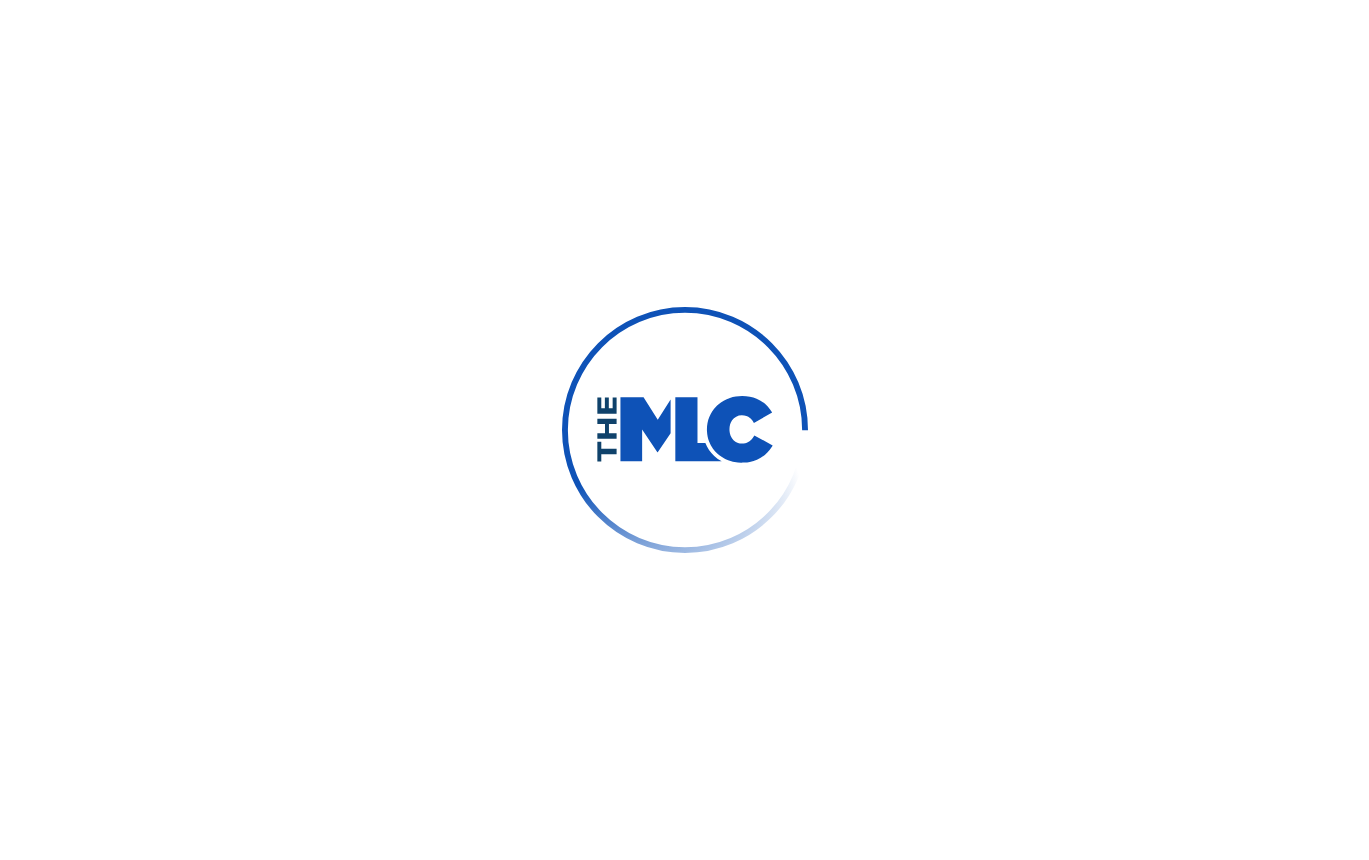 scroll, scrollTop: 0, scrollLeft: 0, axis: both 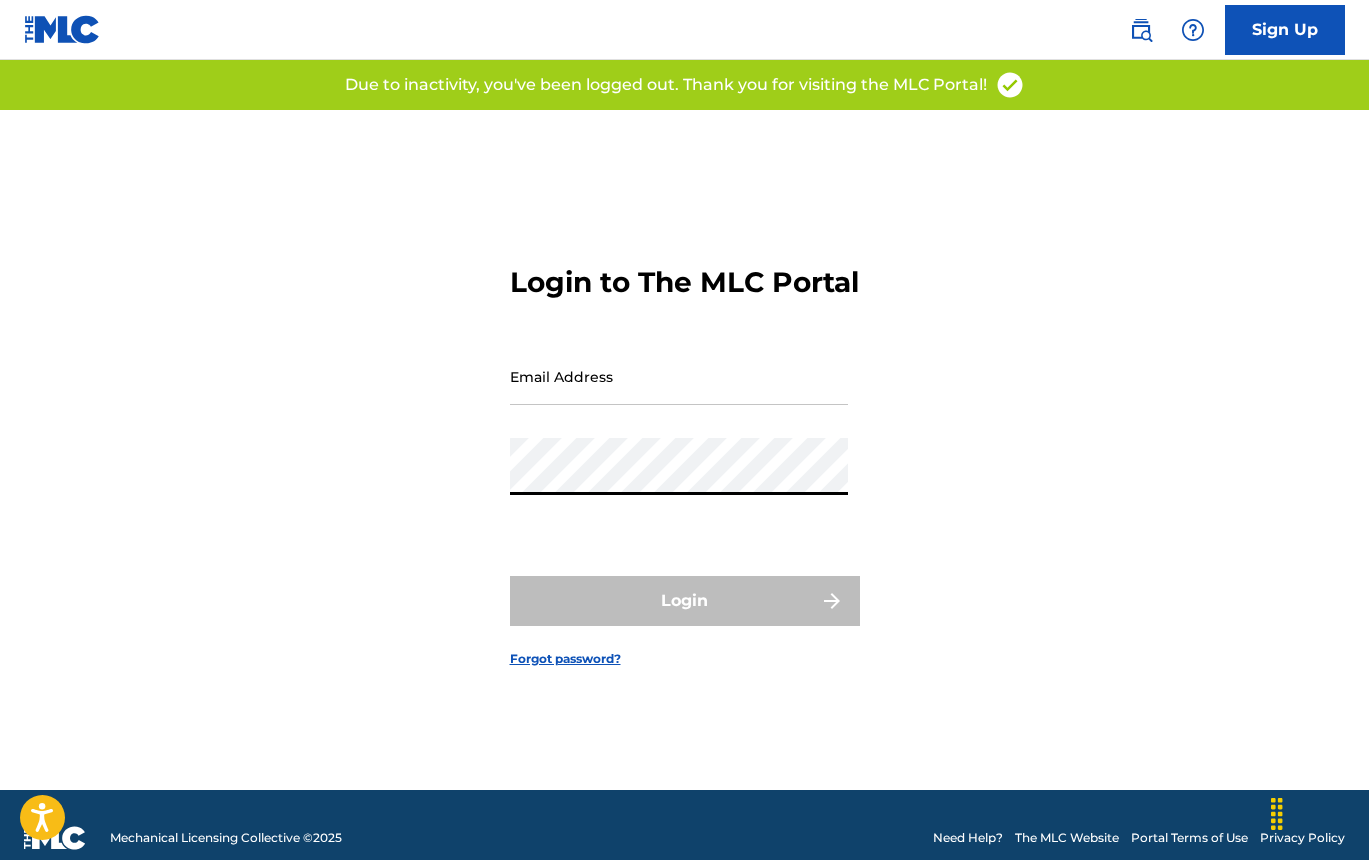 type on "[EMAIL]" 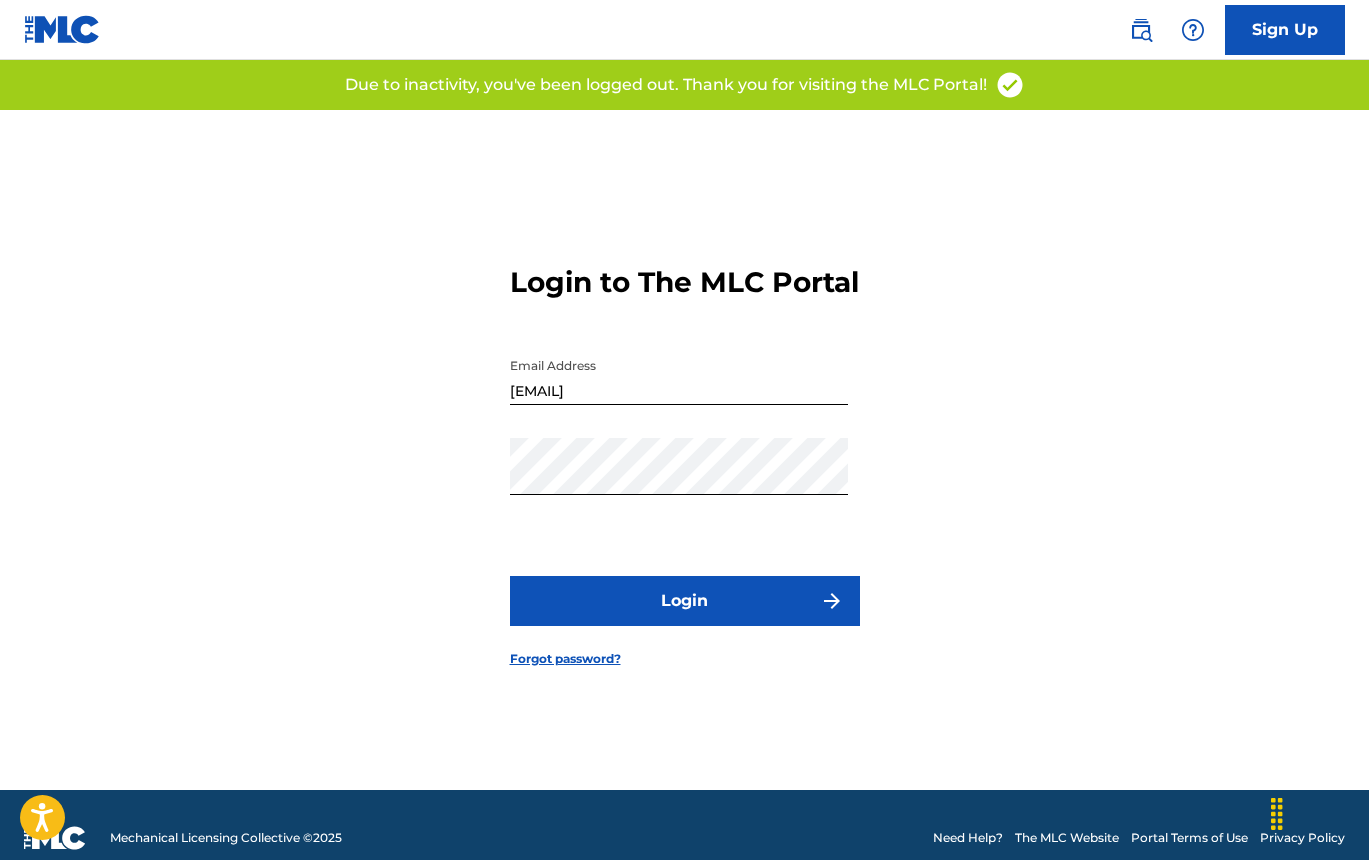 click on "Login" at bounding box center [685, 601] 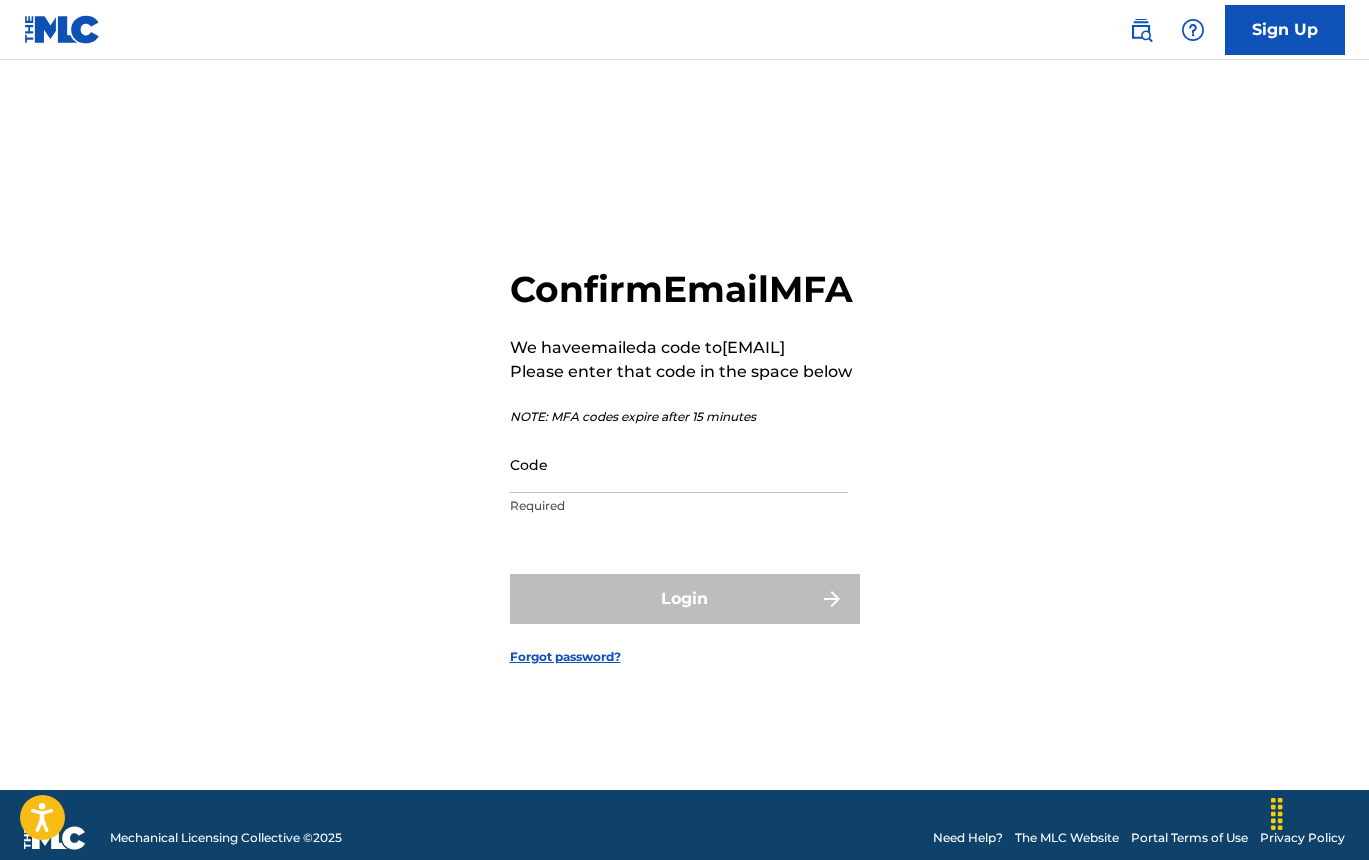 click on "Code" at bounding box center (679, 464) 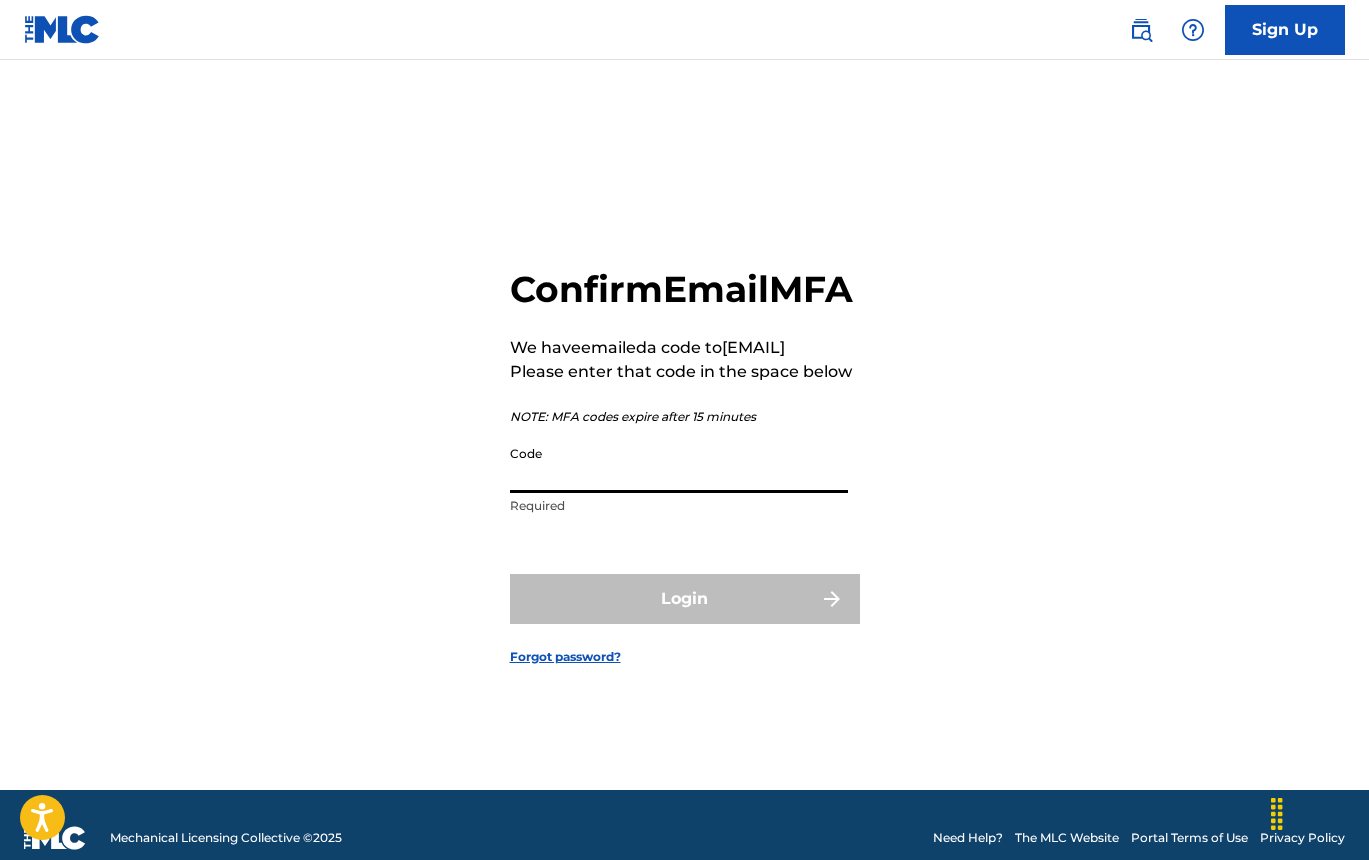 click on "Confirm  Email   MFA We have  emailed   a code to  [EMAIL] Please enter that code in the space below NOTE: MFA codes expire after 15 minutes Code Required Login Forgot password?" at bounding box center (684, 450) 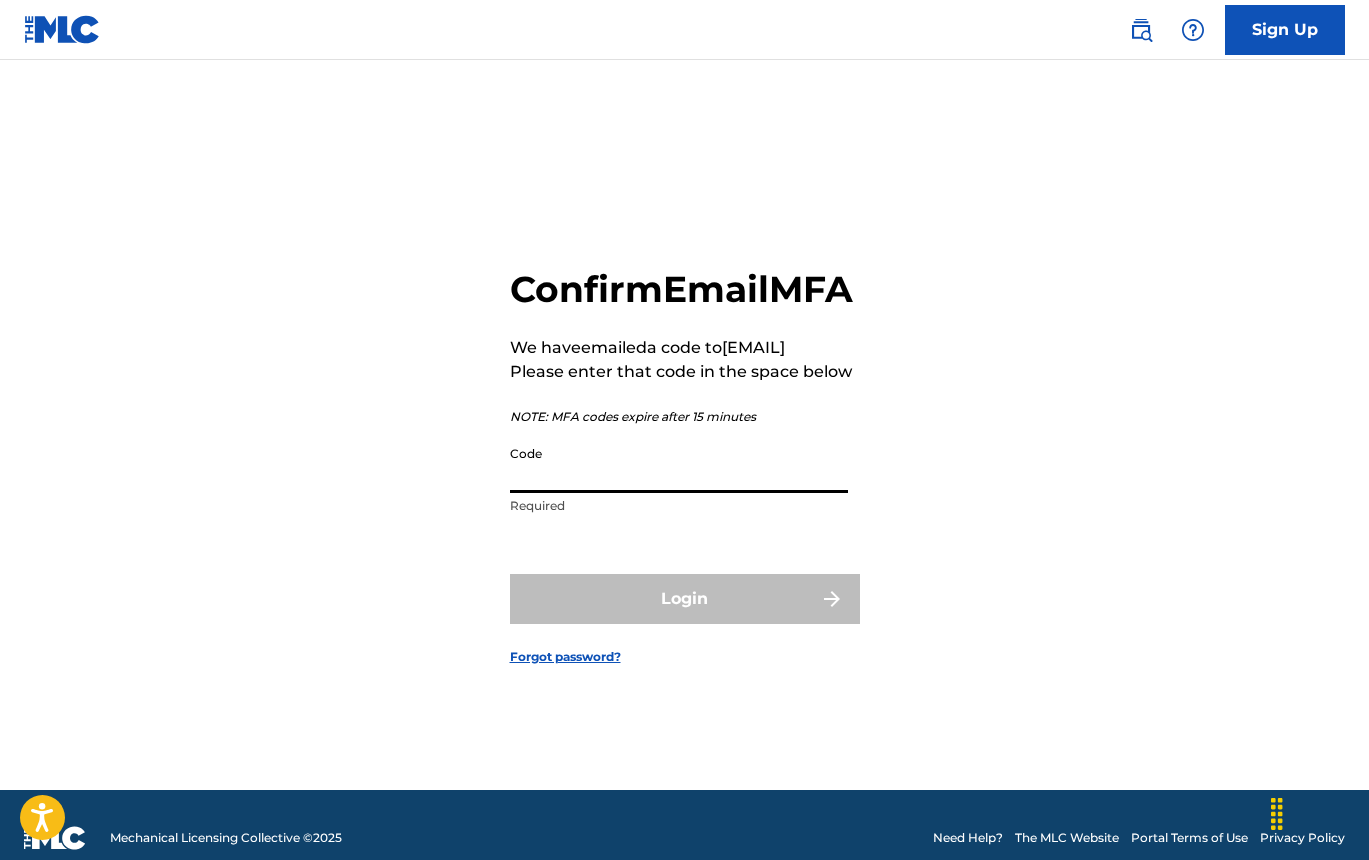 click on "Code" at bounding box center (679, 464) 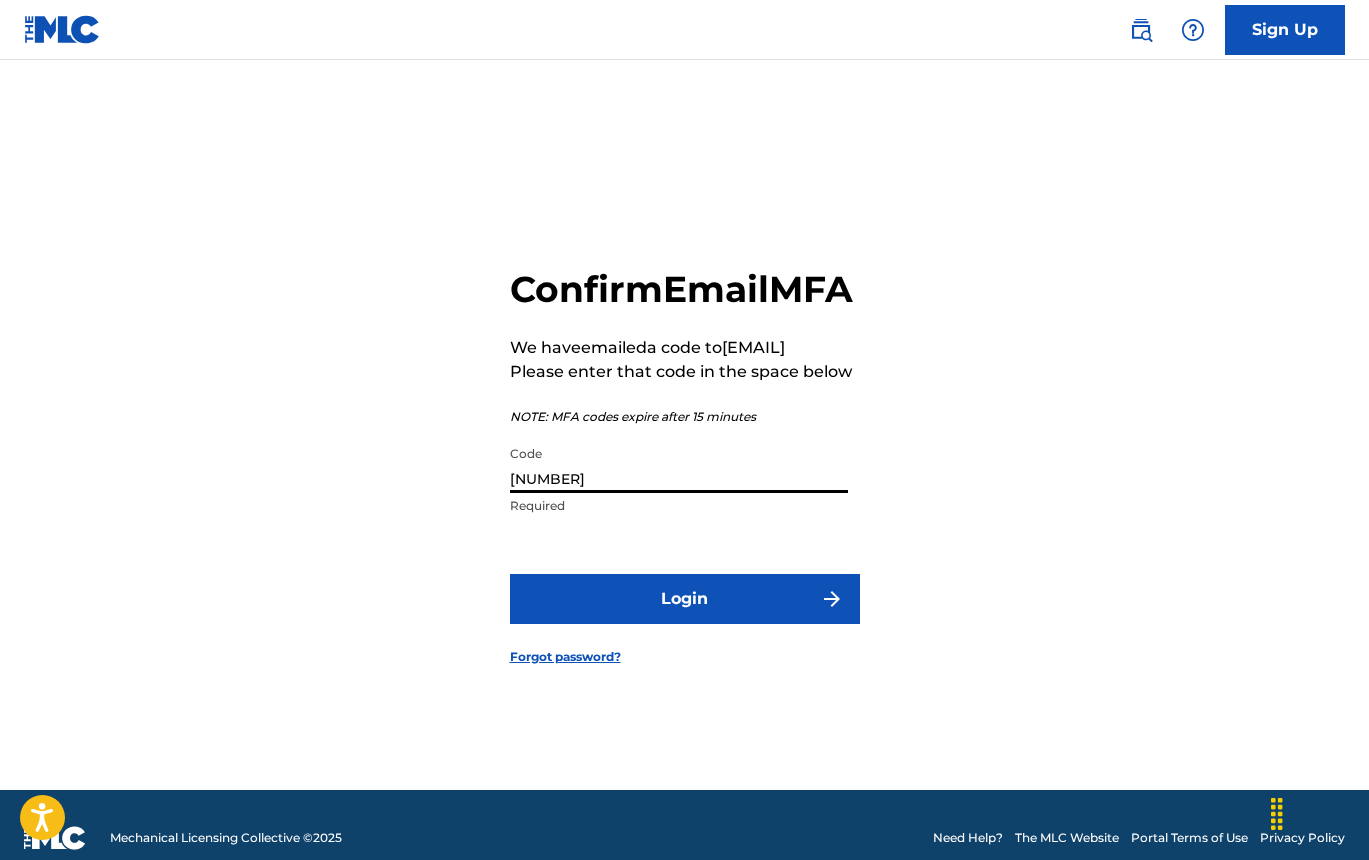 type on "[NUMBER]" 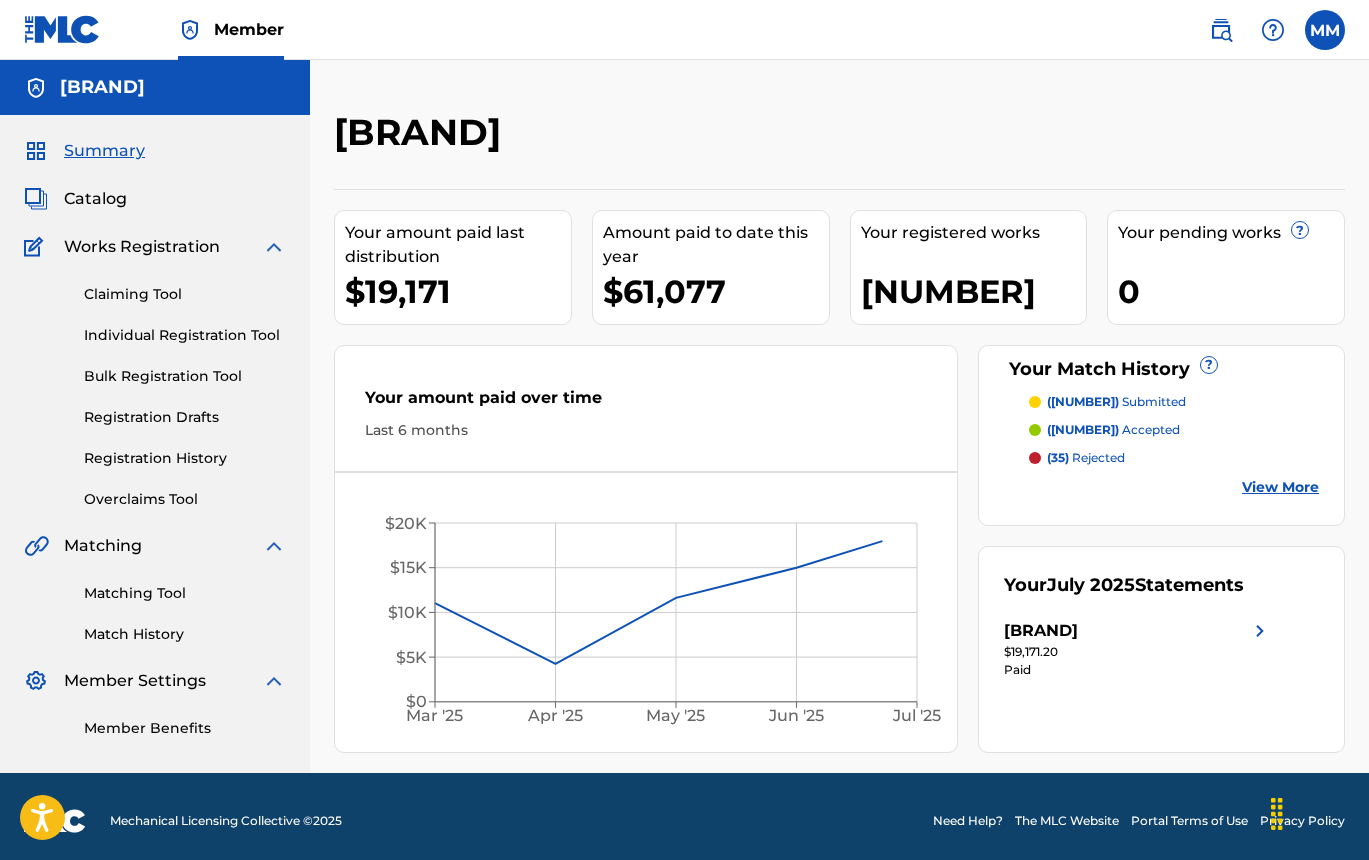 scroll, scrollTop: 0, scrollLeft: 0, axis: both 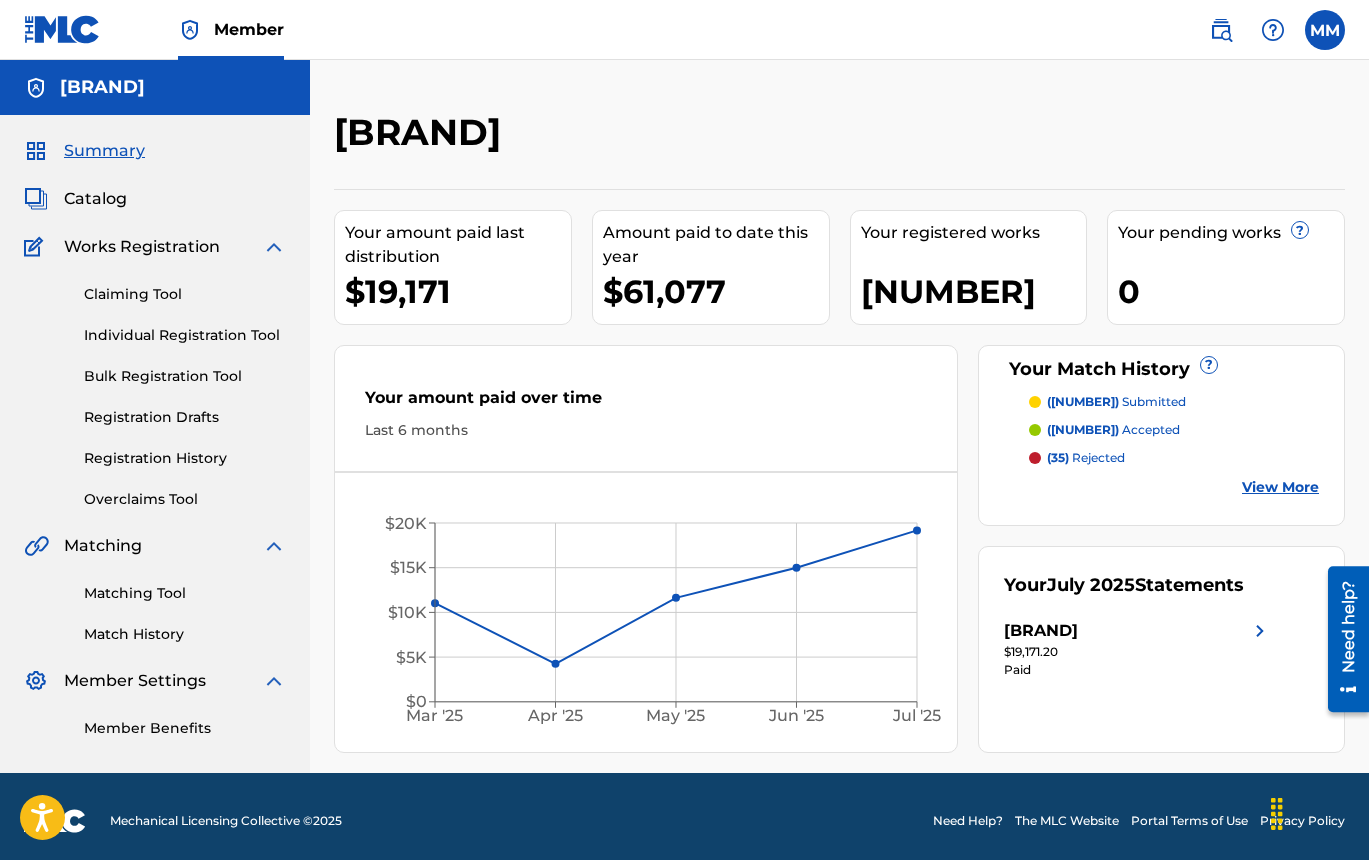 click on "Catalog" at bounding box center (95, 199) 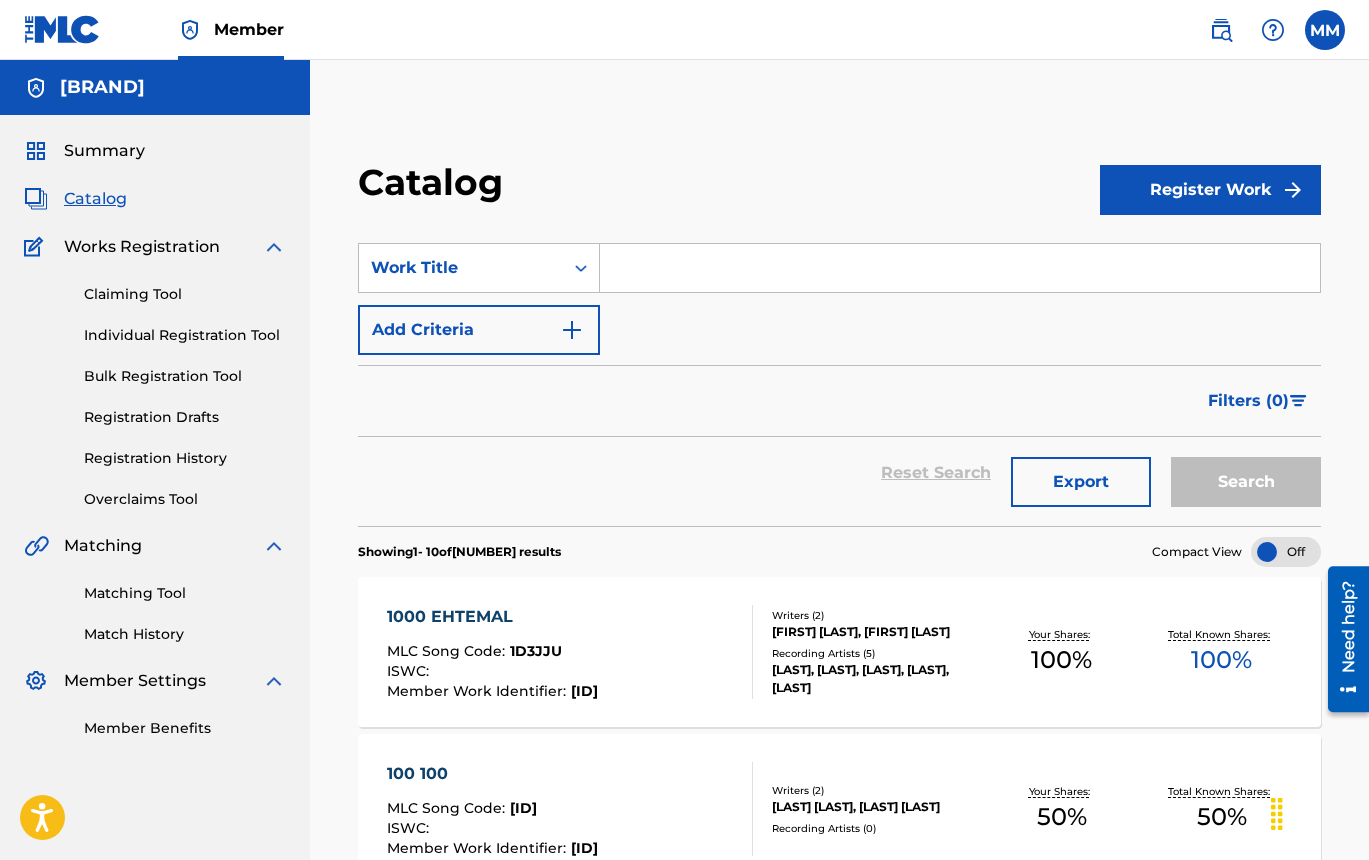 click at bounding box center [960, 268] 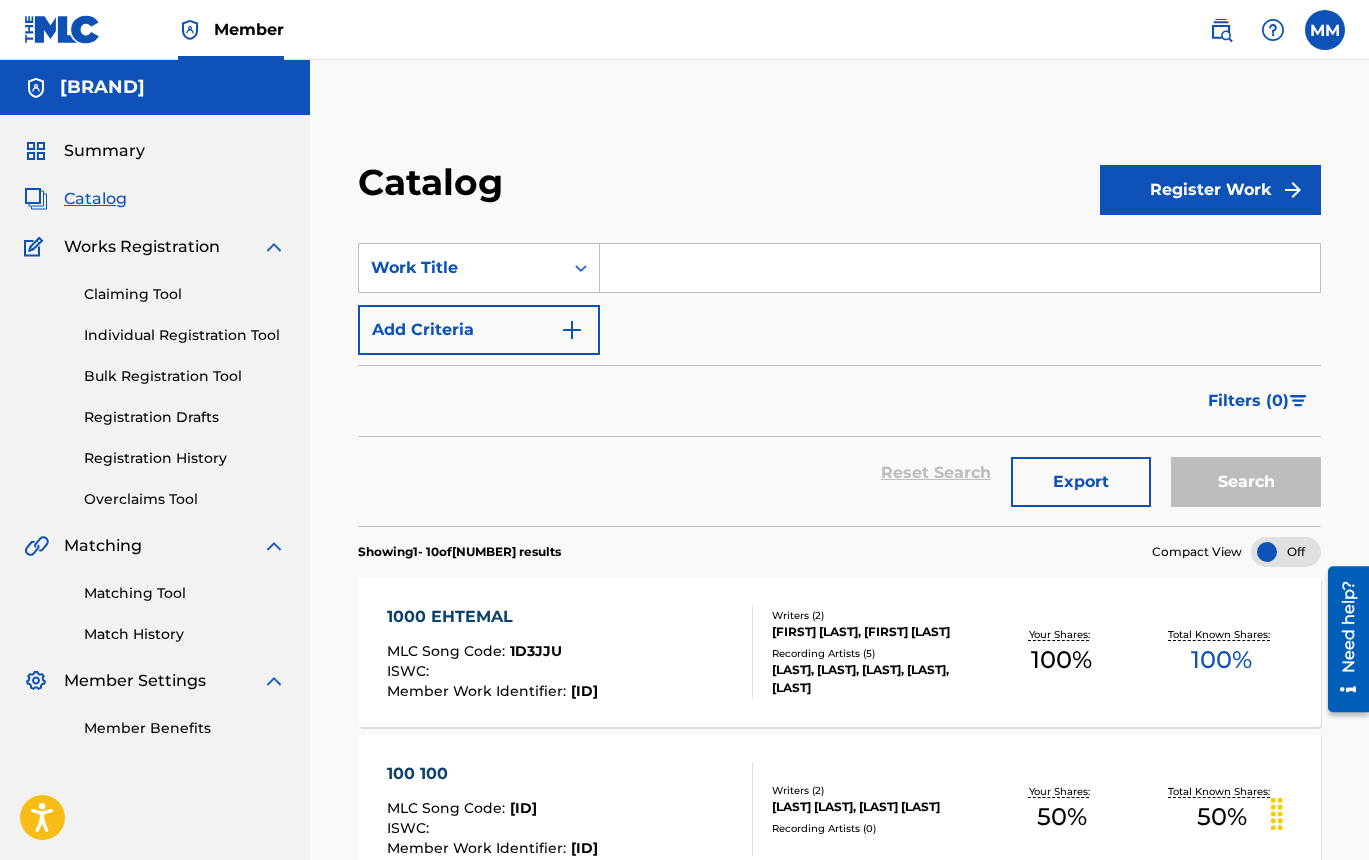 drag, startPoint x: 736, startPoint y: 270, endPoint x: 744, endPoint y: 109, distance: 161.19864 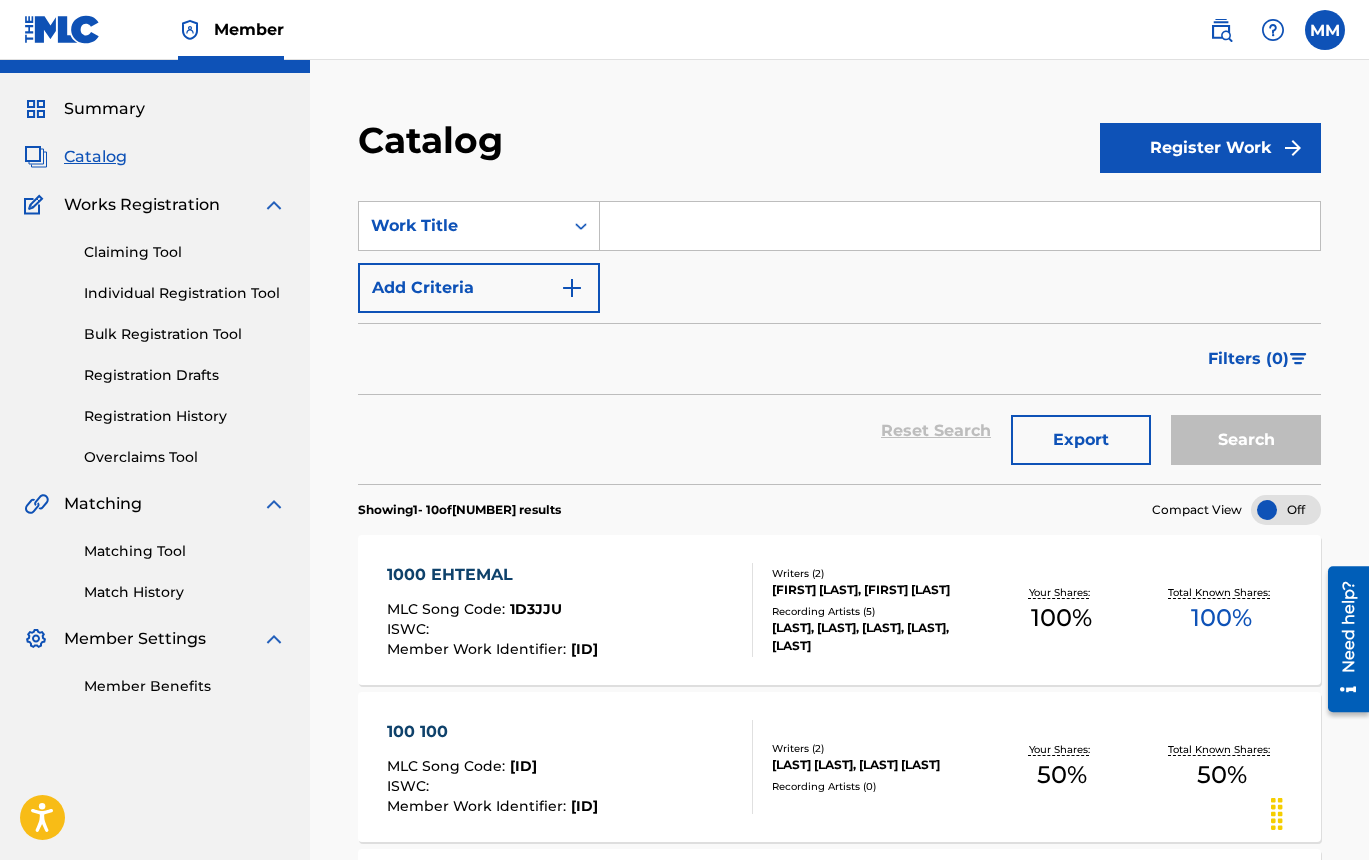 scroll, scrollTop: 0, scrollLeft: 0, axis: both 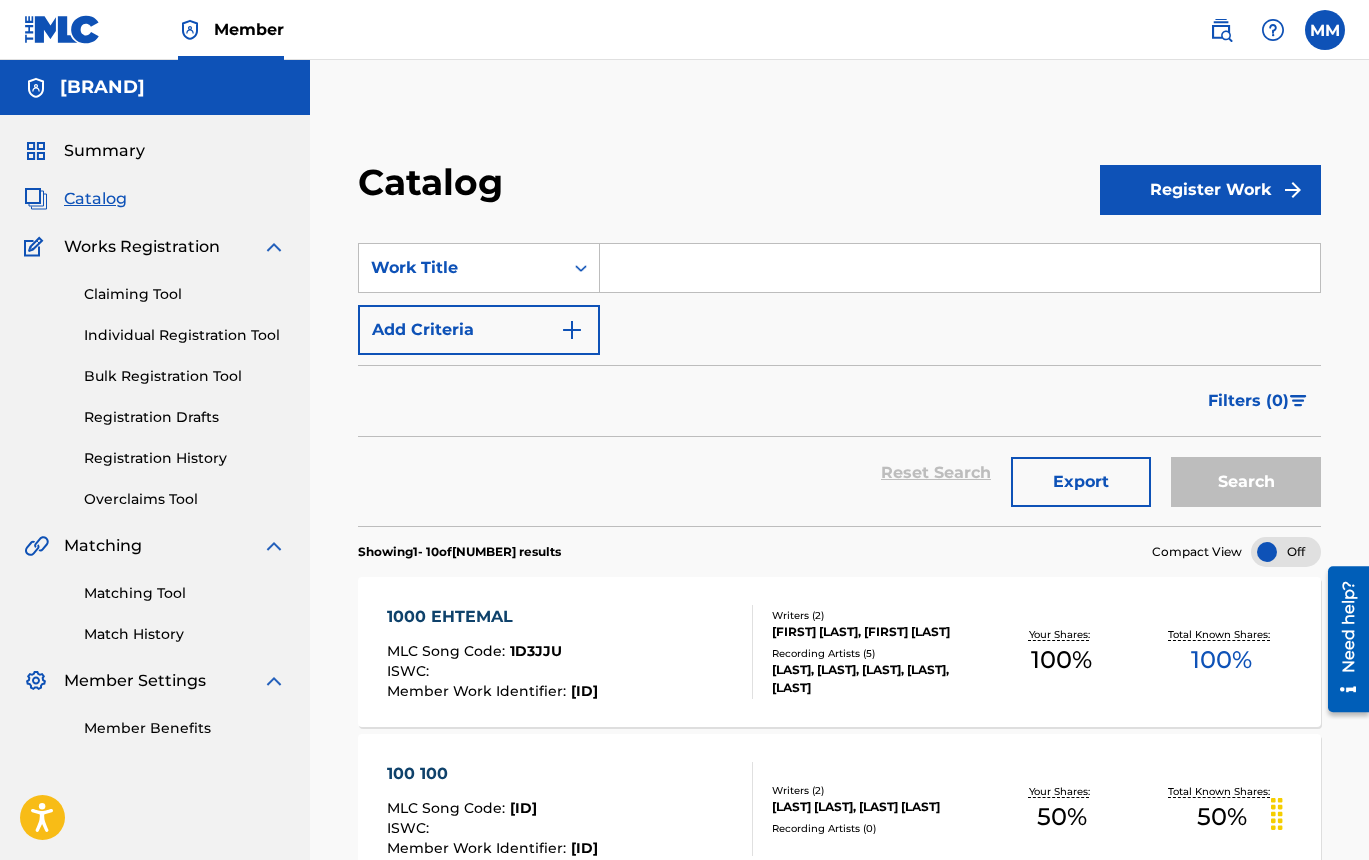 paste on "TABTABLI" 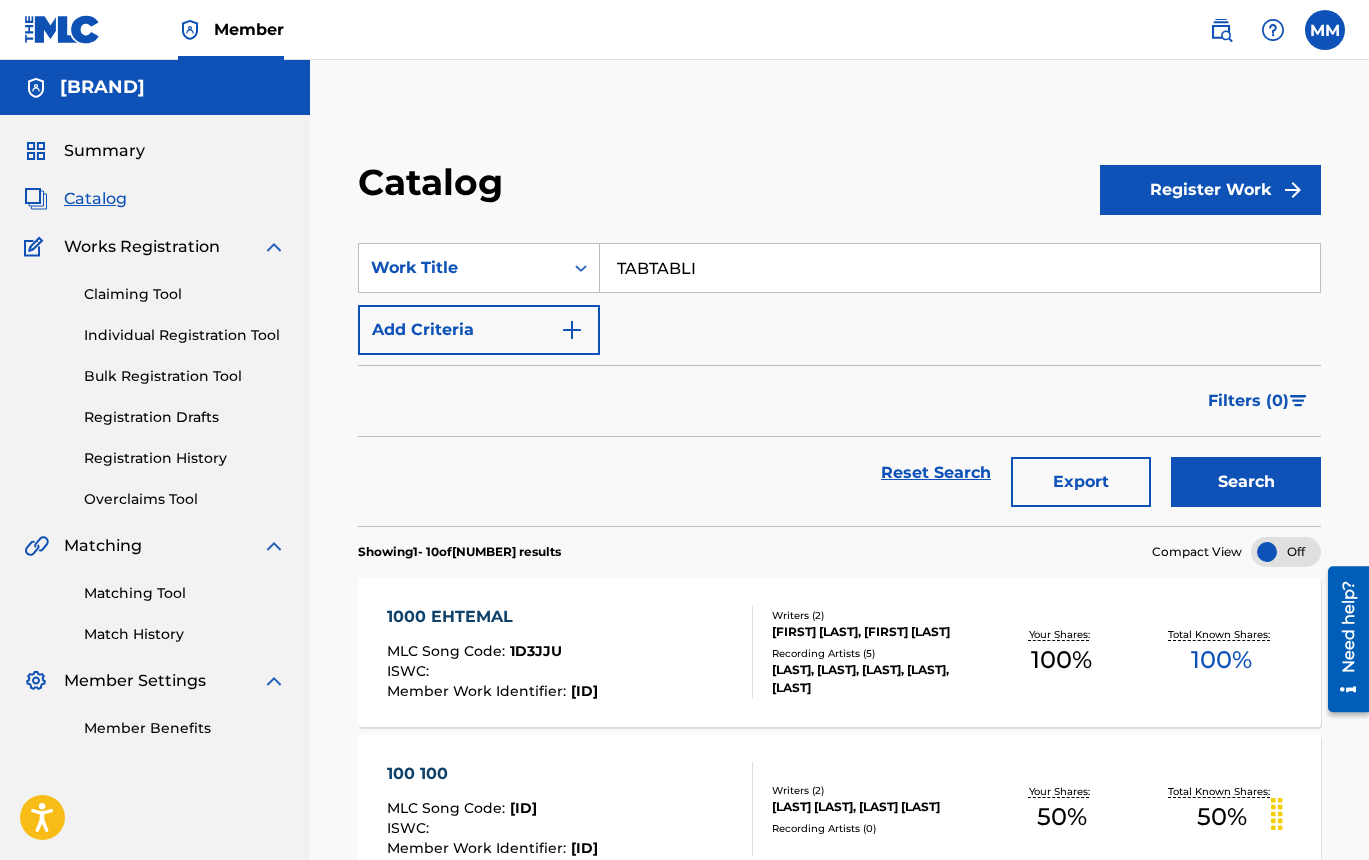 type on "TABTABLI" 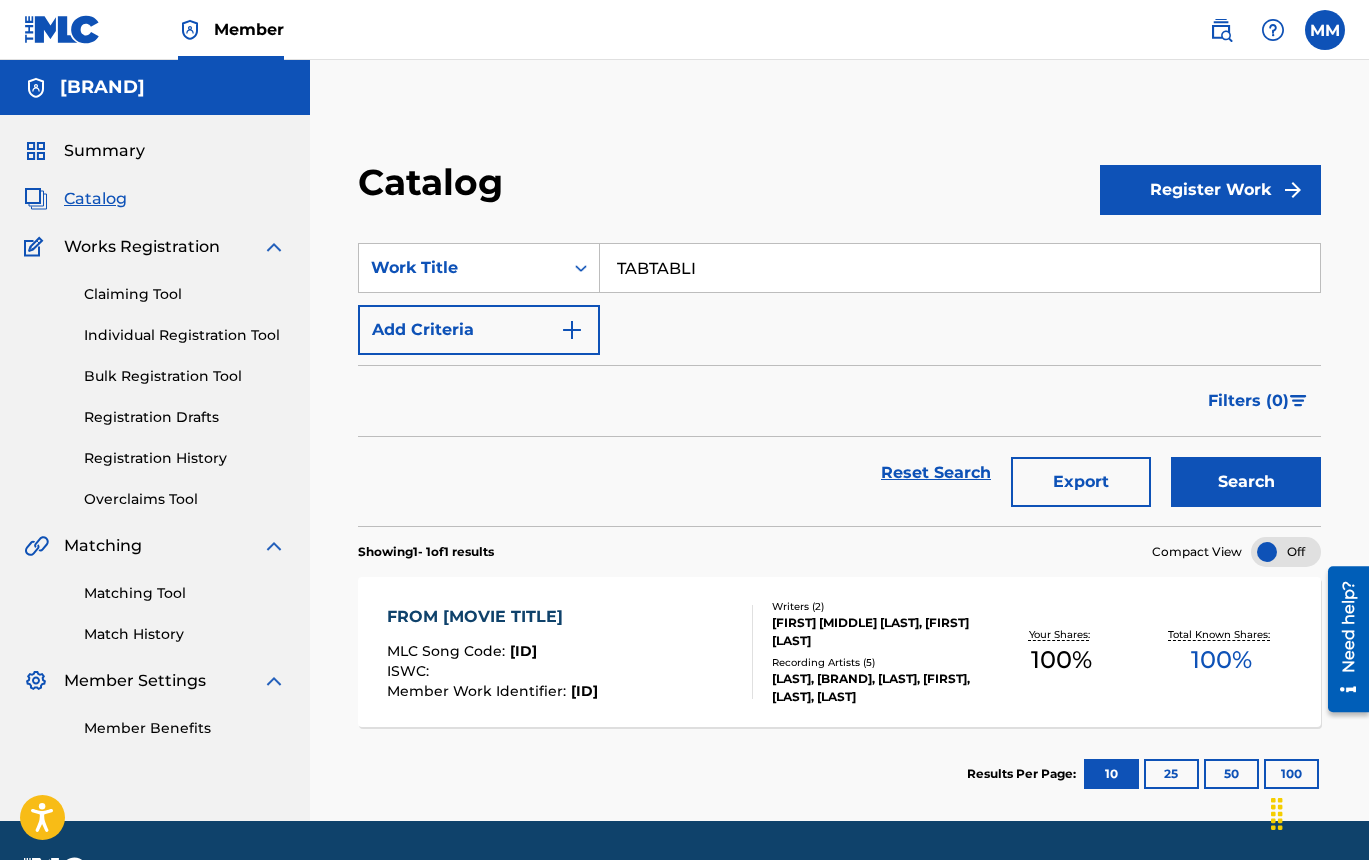 click on "FROM [MOVIE TITLE]" at bounding box center (492, 617) 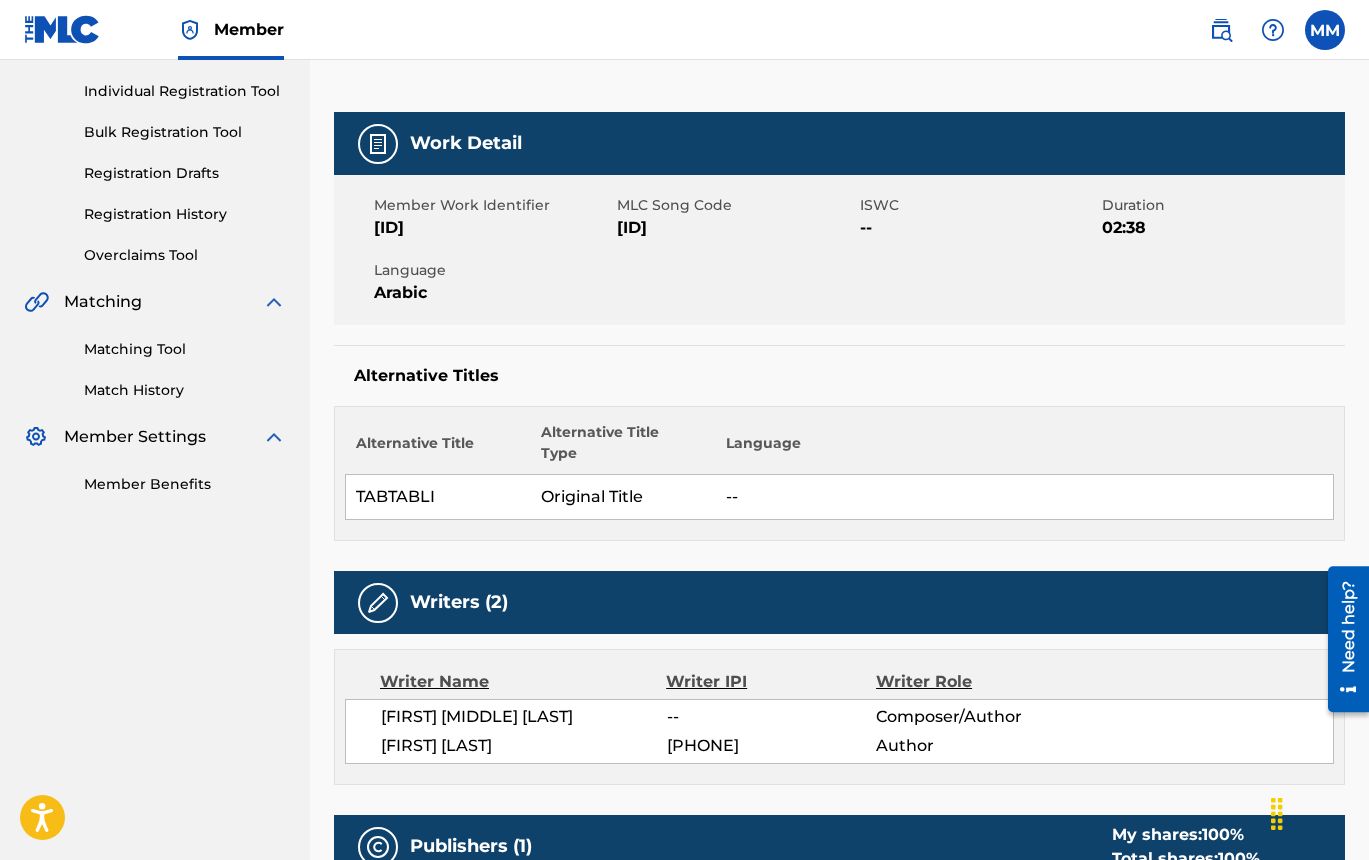scroll, scrollTop: 600, scrollLeft: 0, axis: vertical 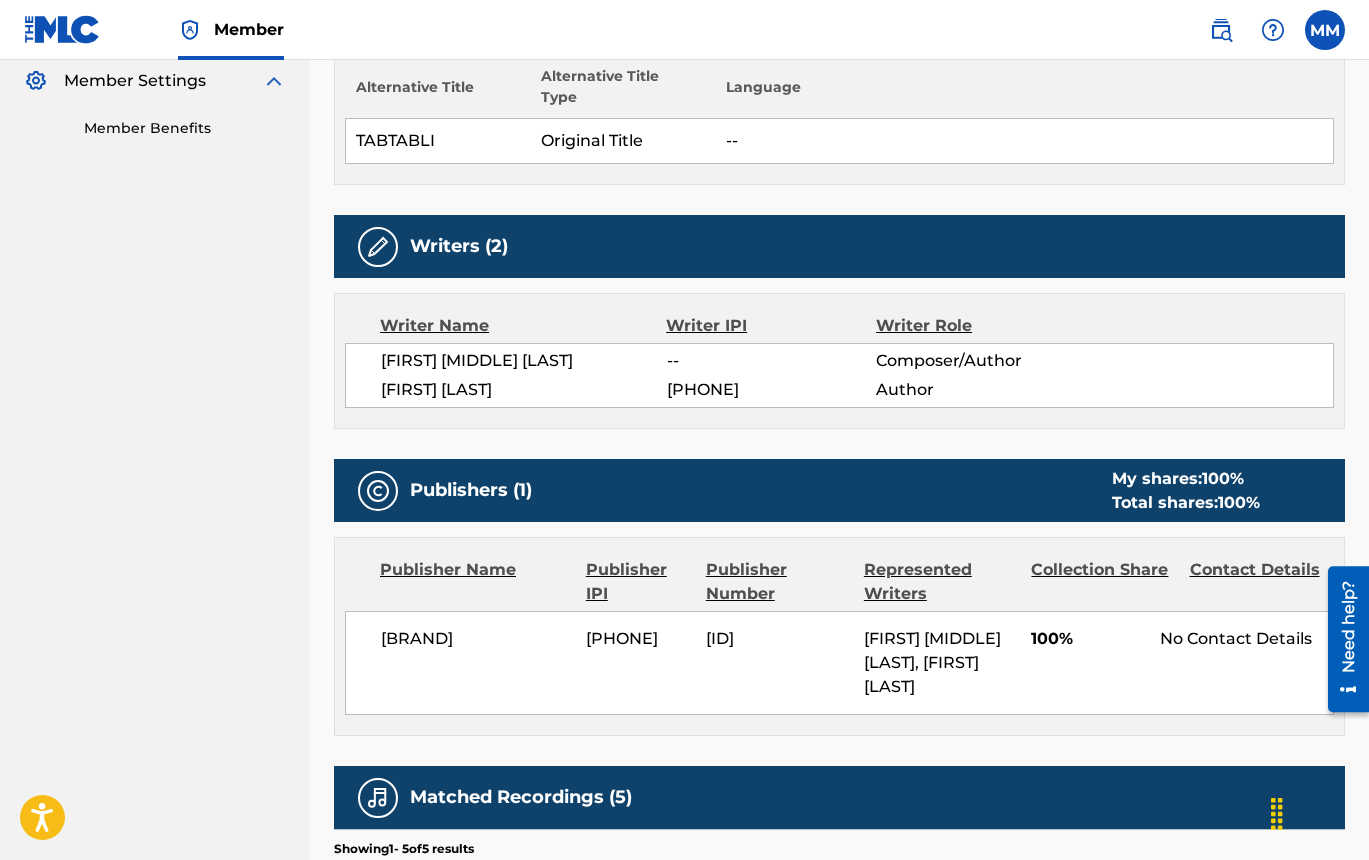 drag, startPoint x: 374, startPoint y: 404, endPoint x: 586, endPoint y: 434, distance: 214.11212 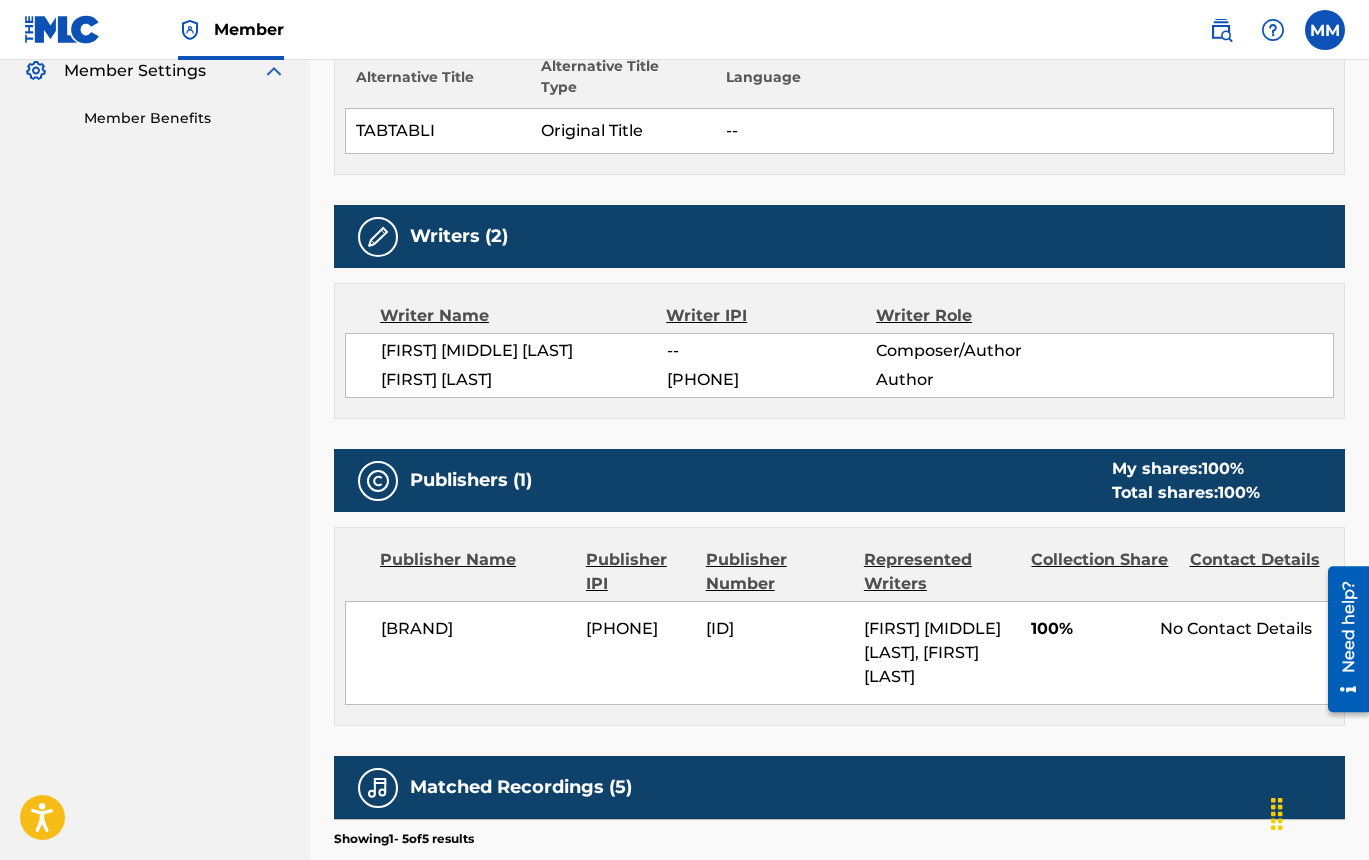 scroll, scrollTop: 700, scrollLeft: 0, axis: vertical 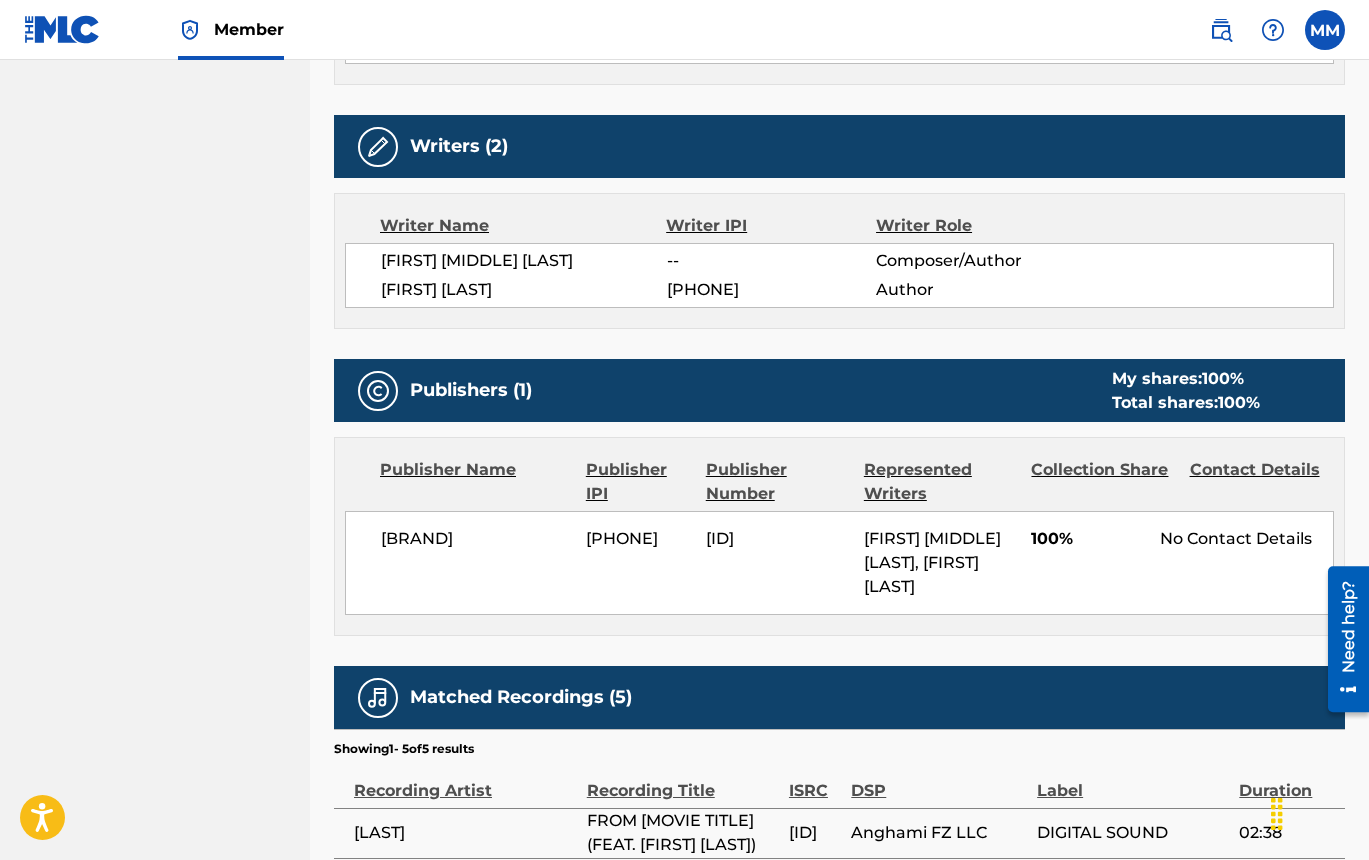 click on "[FIRST] [MIDDLE] [LAST]" at bounding box center (524, 261) 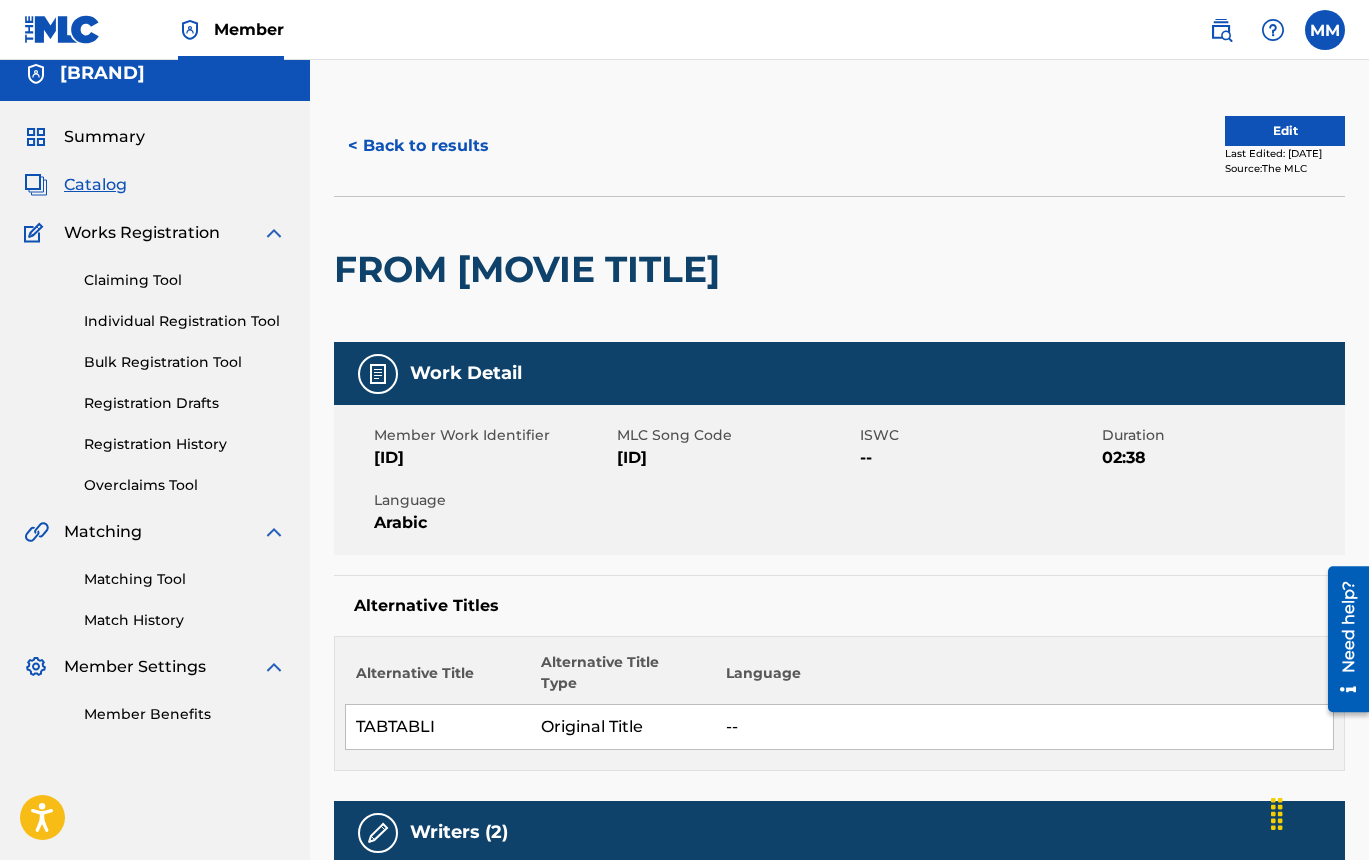 scroll, scrollTop: 0, scrollLeft: 0, axis: both 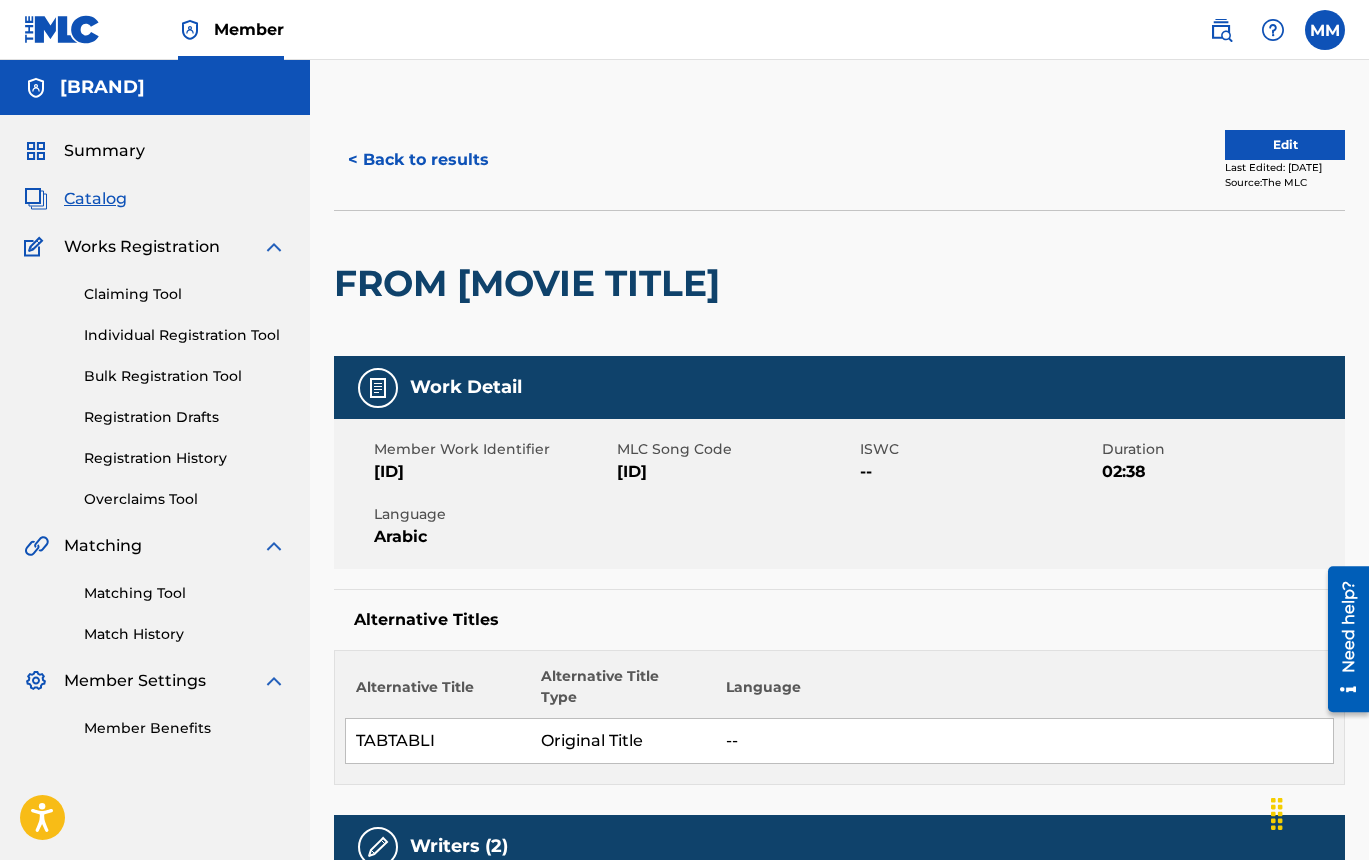 click on "< Back to results" at bounding box center (418, 160) 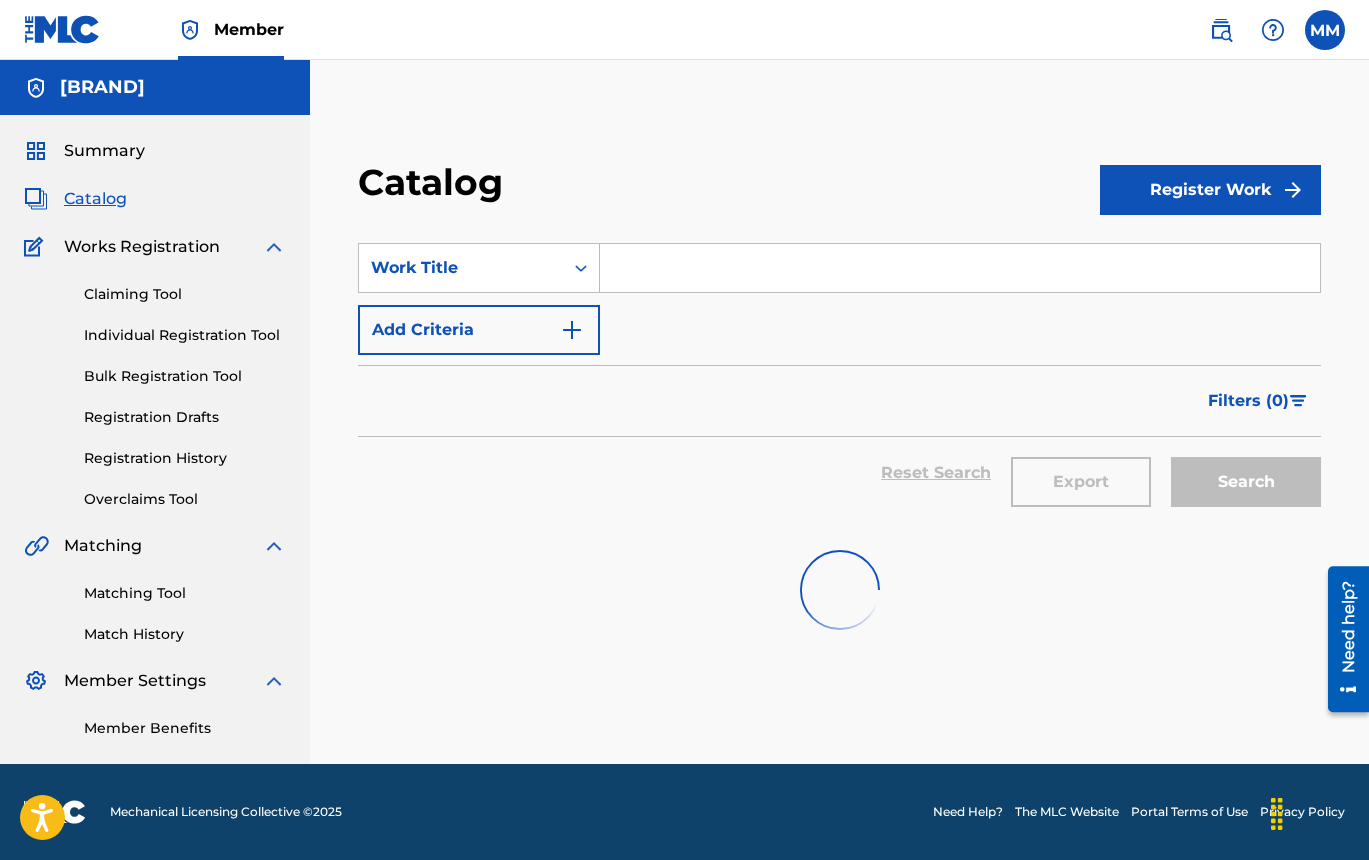 click at bounding box center (960, 268) 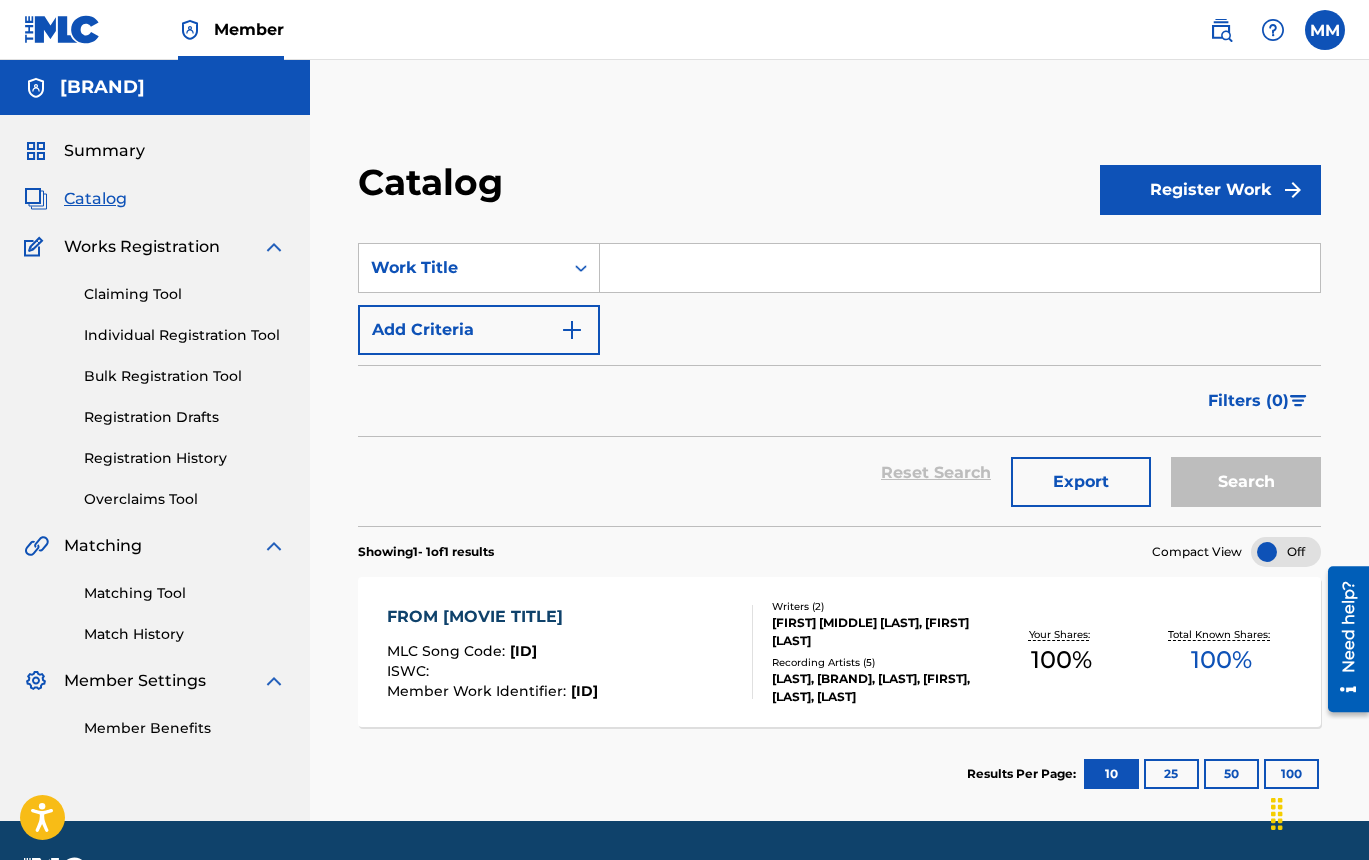 paste on "TARABATATEE" 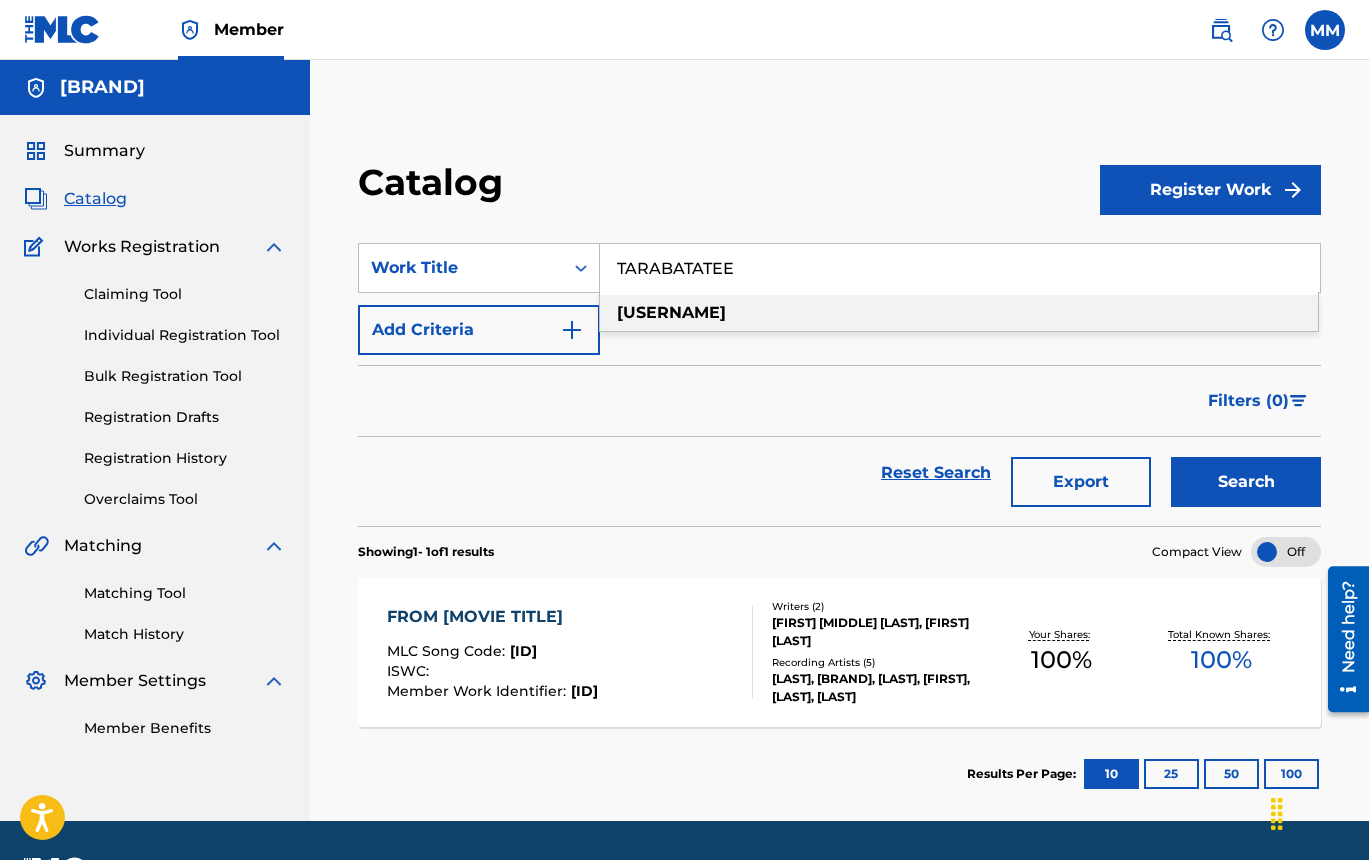 click on "Search" at bounding box center [1246, 482] 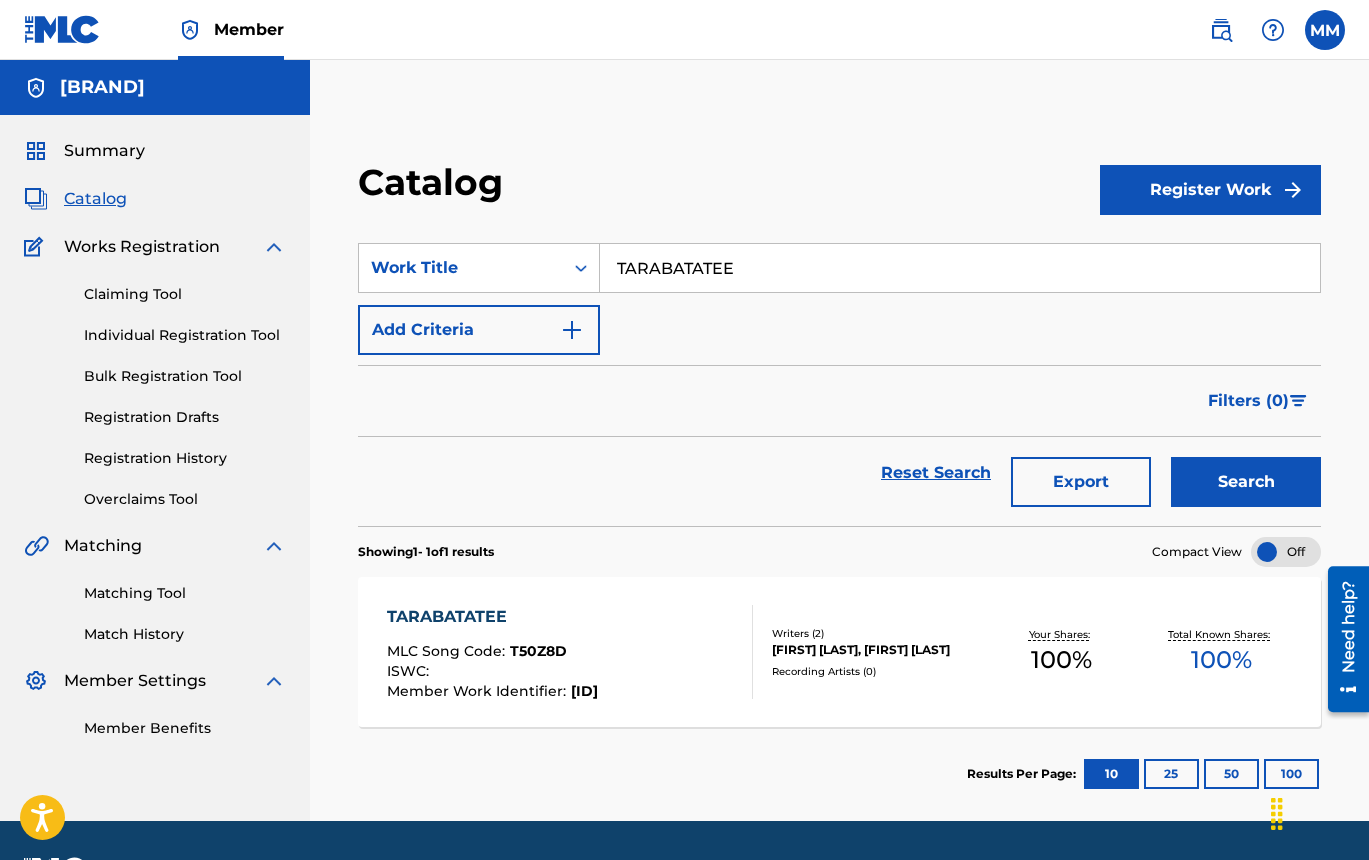 click on "TARABATATEE" at bounding box center [960, 268] 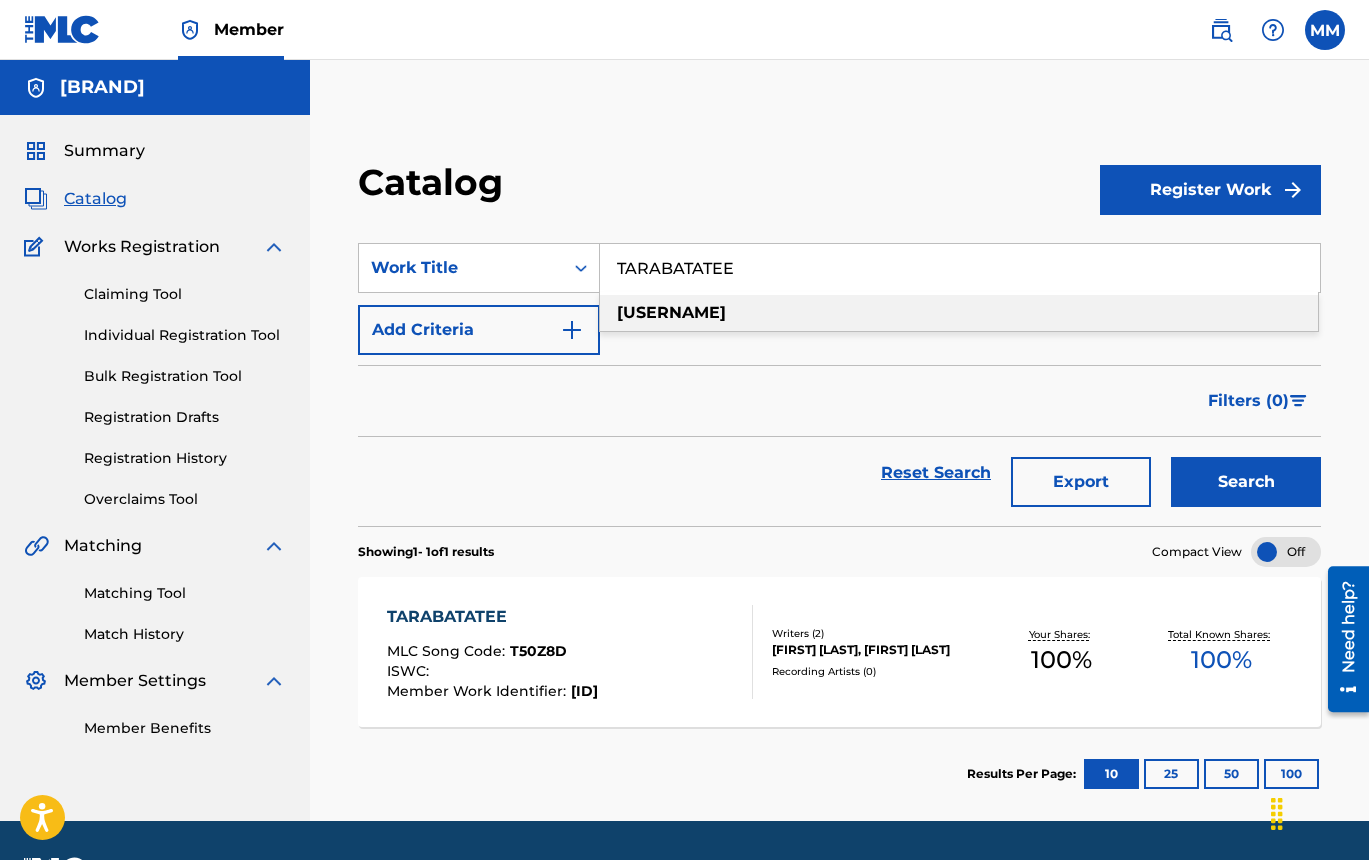 paste on "[LAST]" 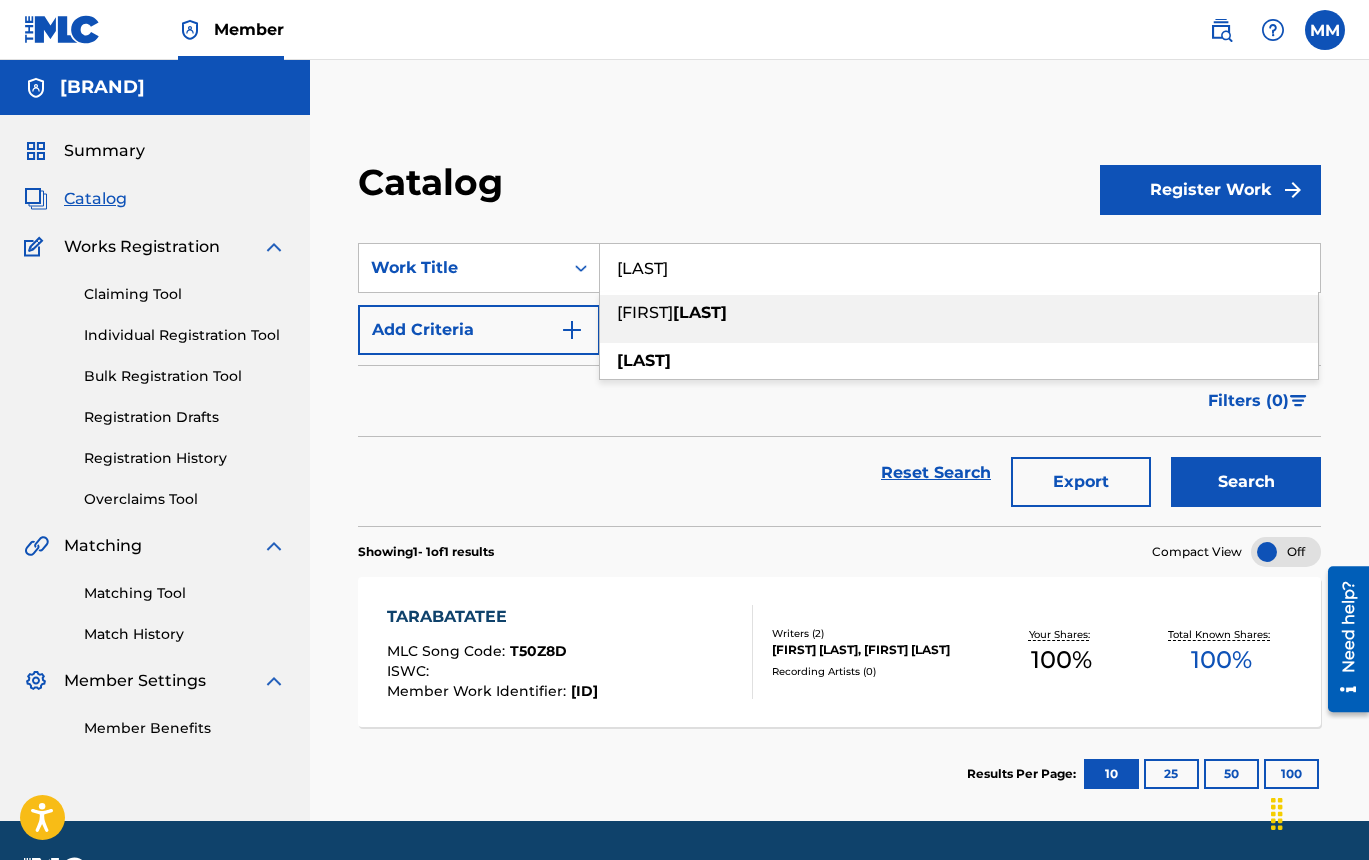 type on "[LAST]" 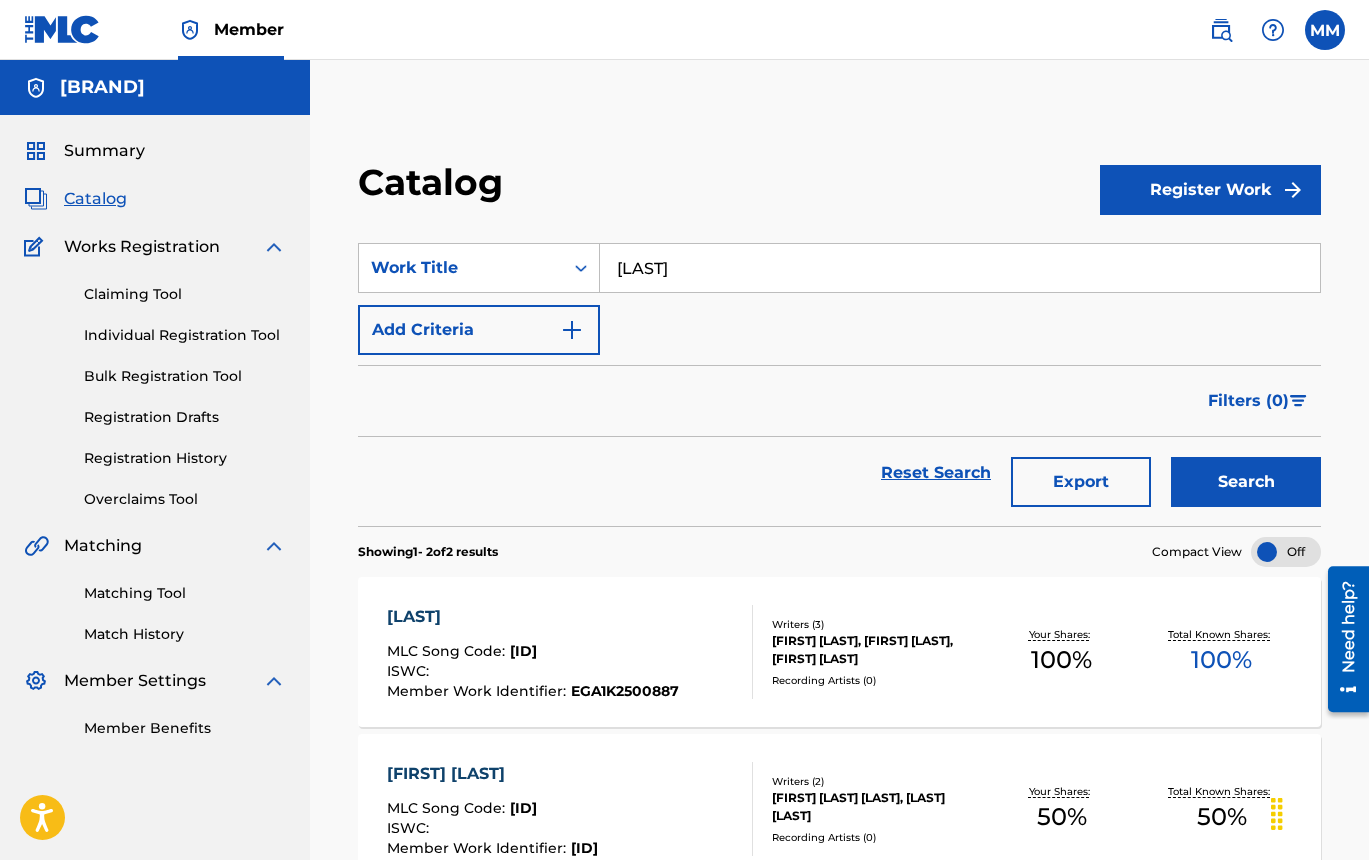 click on "[LAST]" at bounding box center (533, 617) 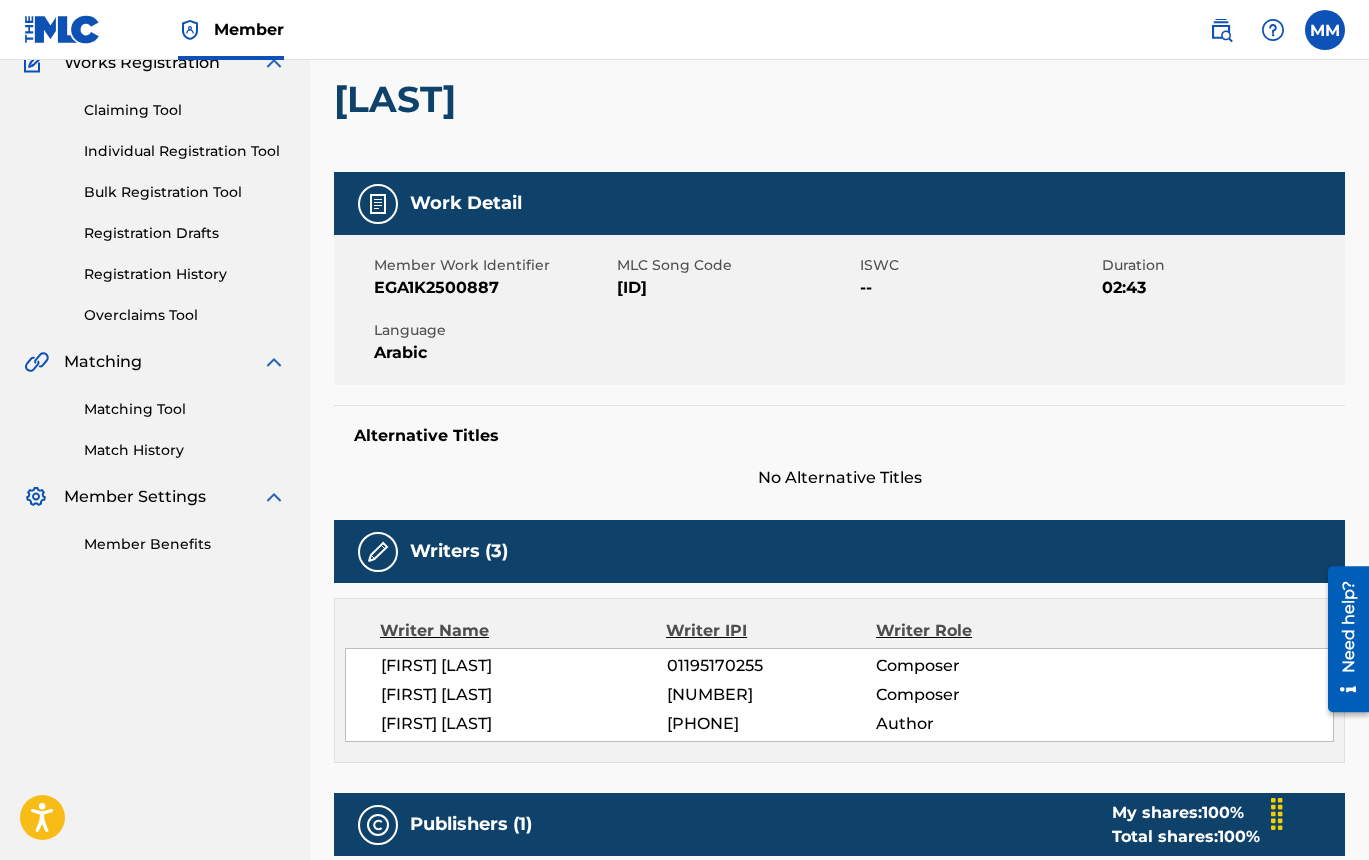 scroll, scrollTop: 0, scrollLeft: 0, axis: both 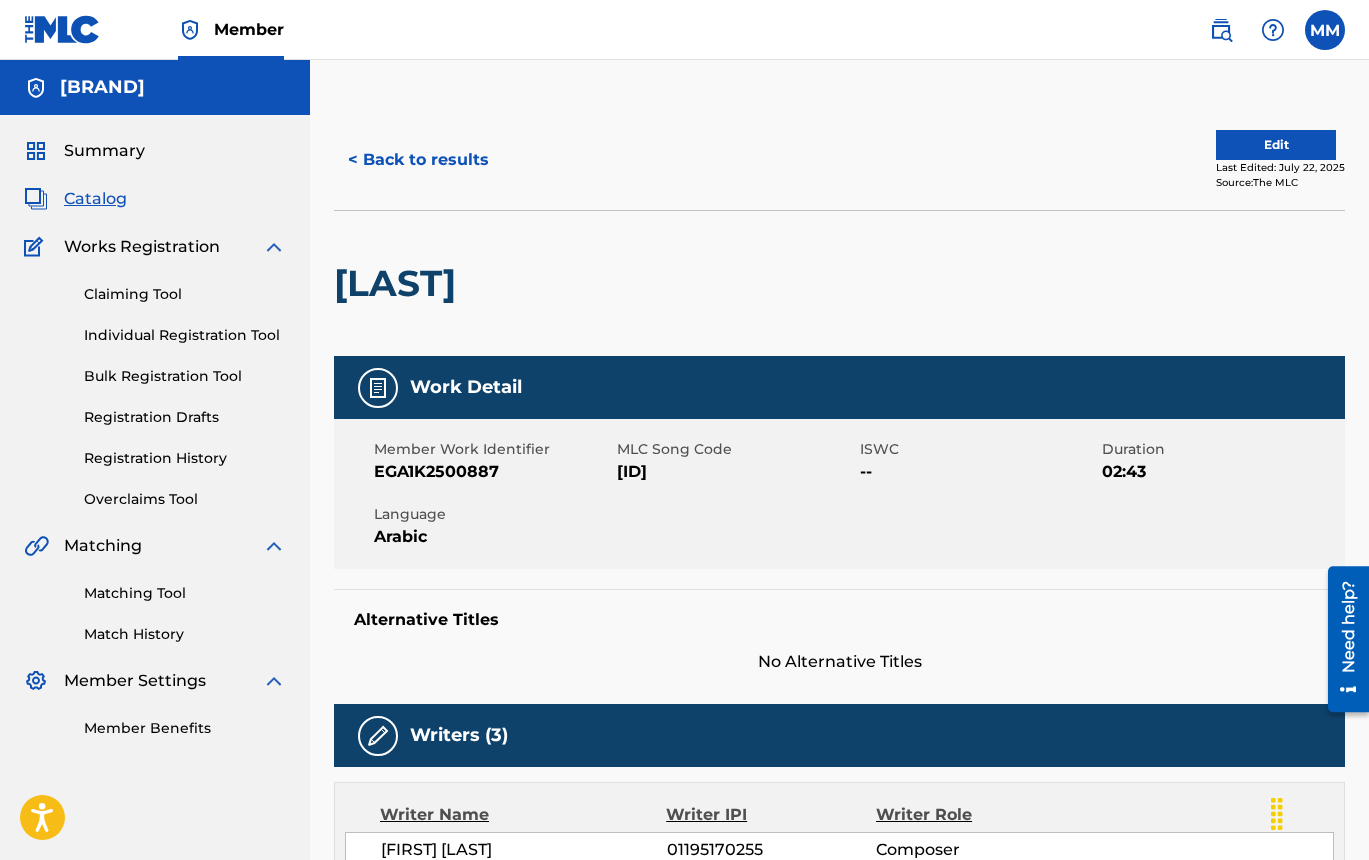 click on "Edit" at bounding box center [1276, 145] 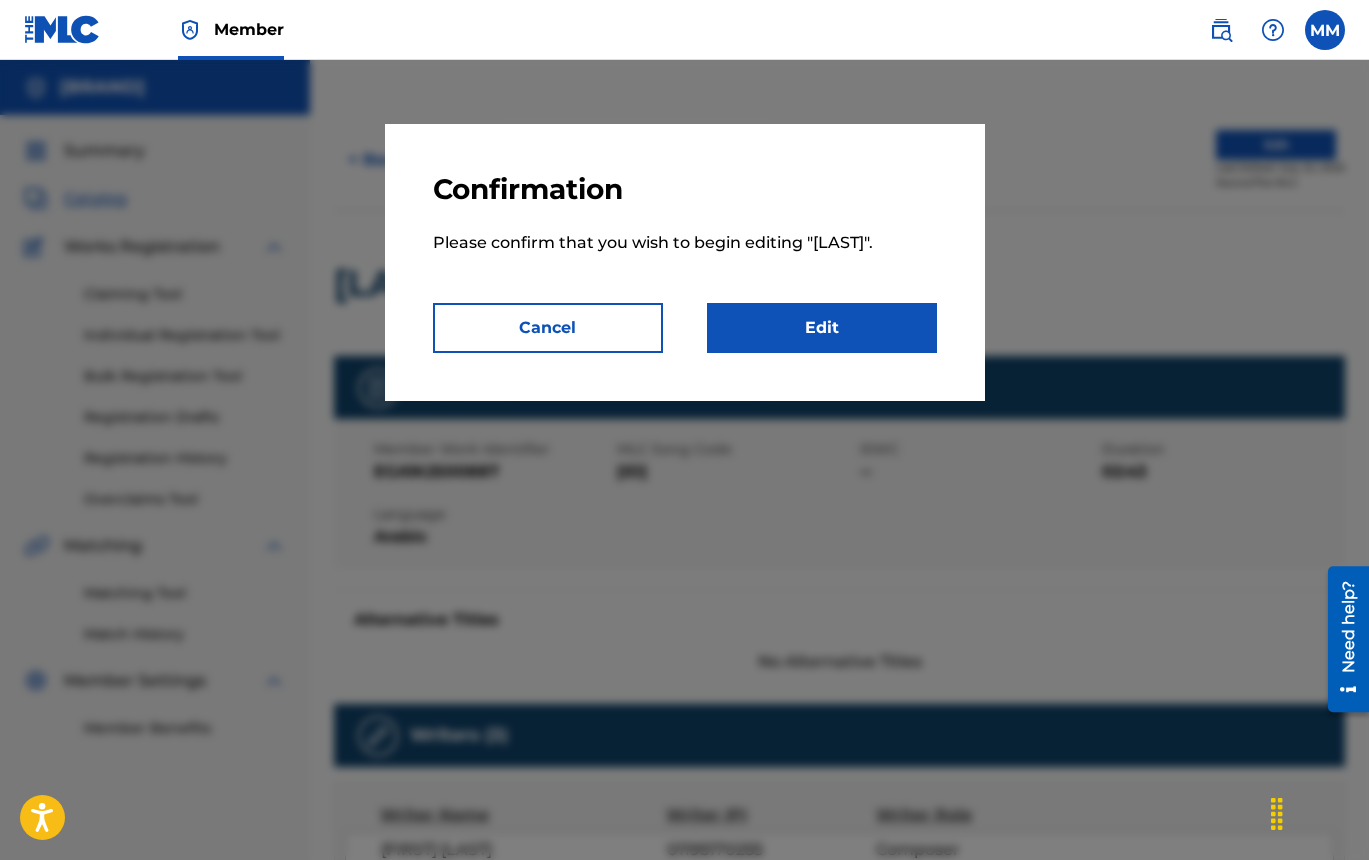 click on "Edit" at bounding box center [822, 328] 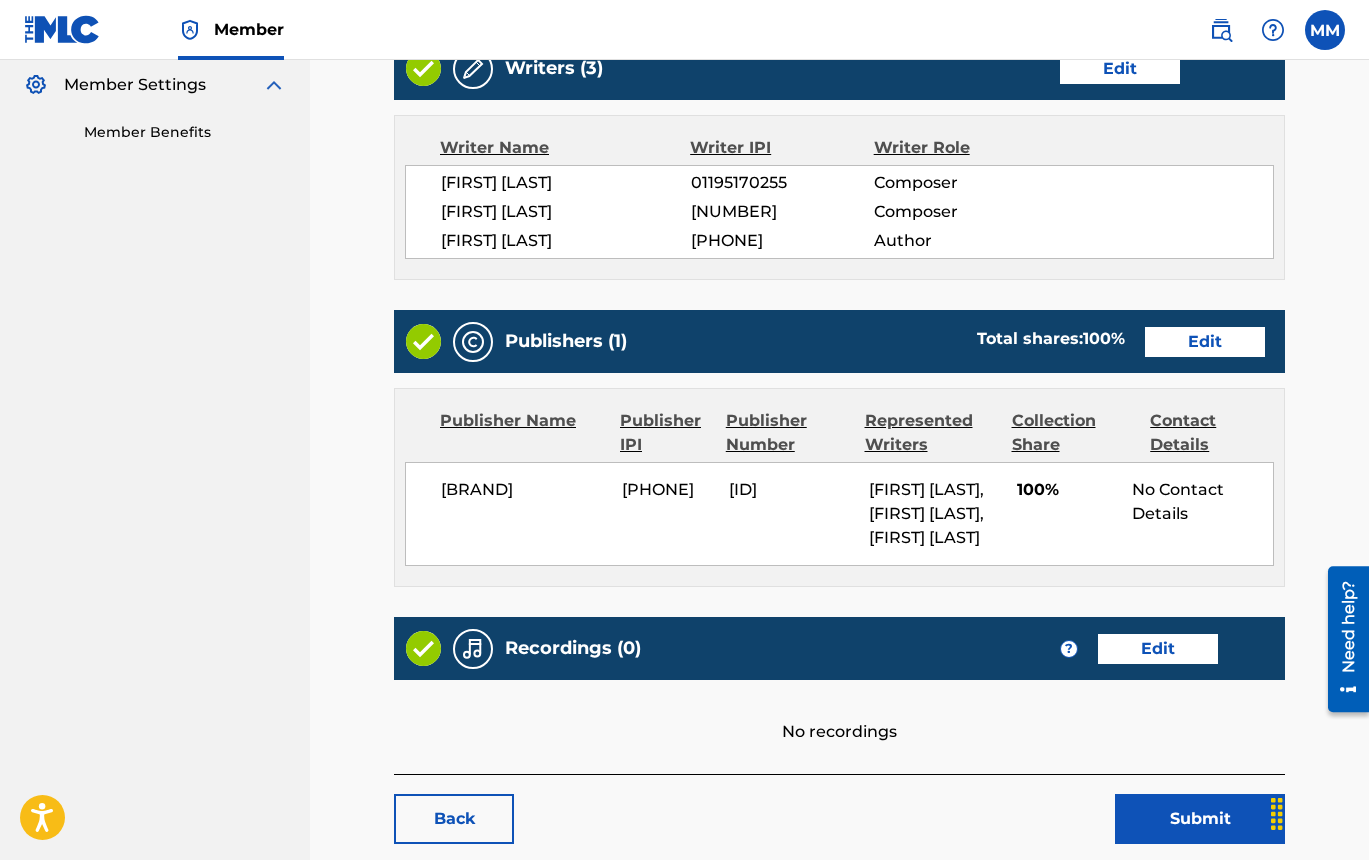 scroll, scrollTop: 600, scrollLeft: 0, axis: vertical 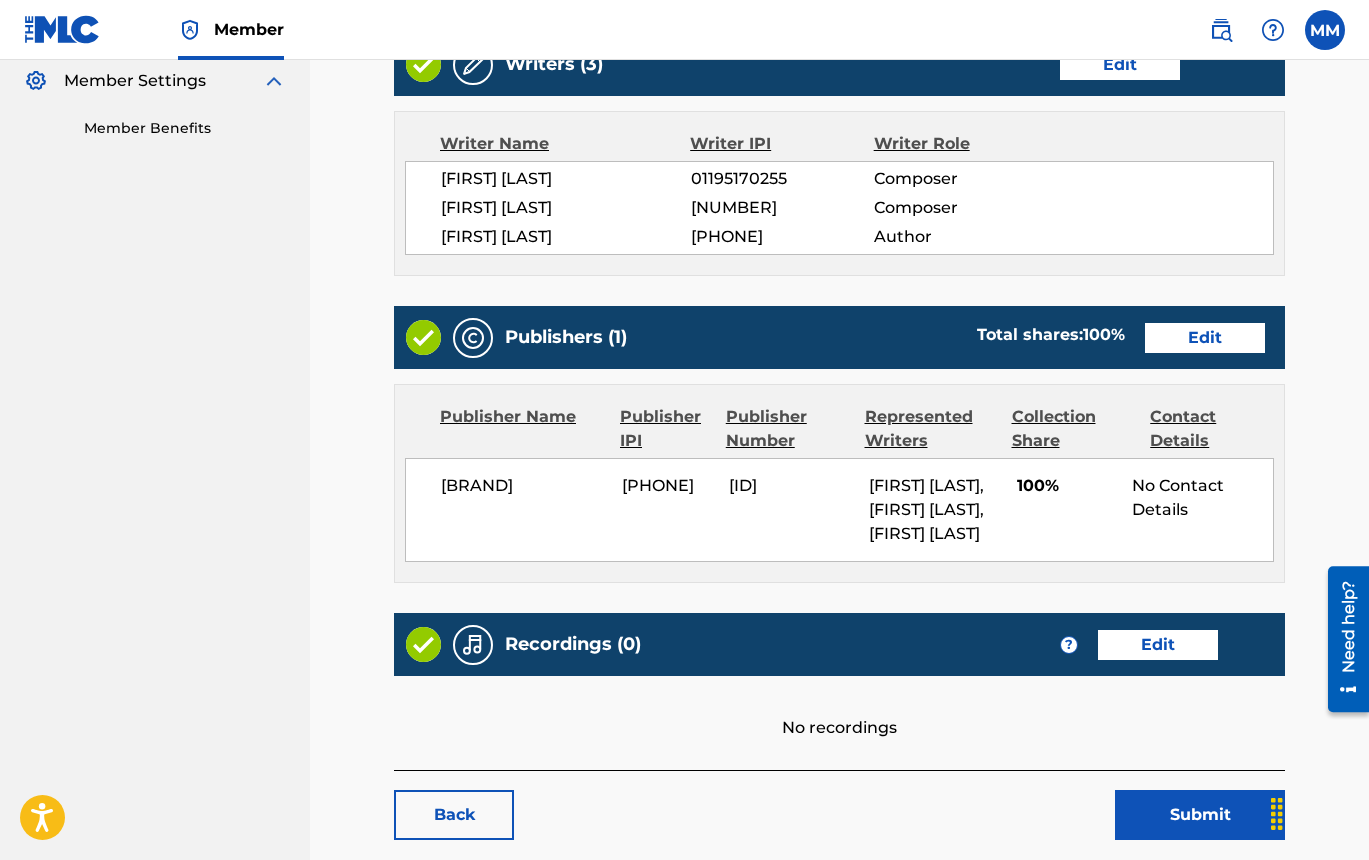 click on "Edit" at bounding box center [1205, 338] 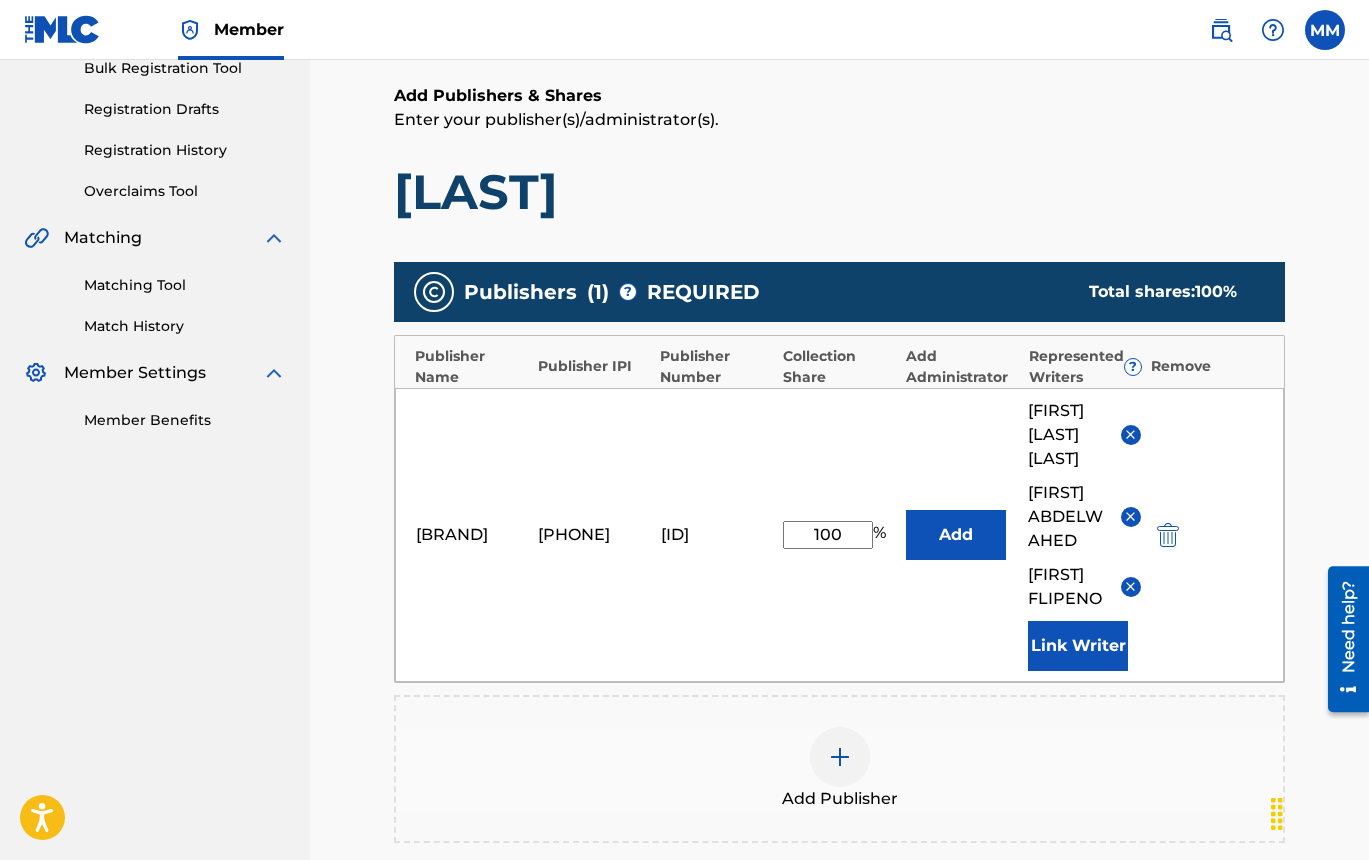 scroll, scrollTop: 500, scrollLeft: 0, axis: vertical 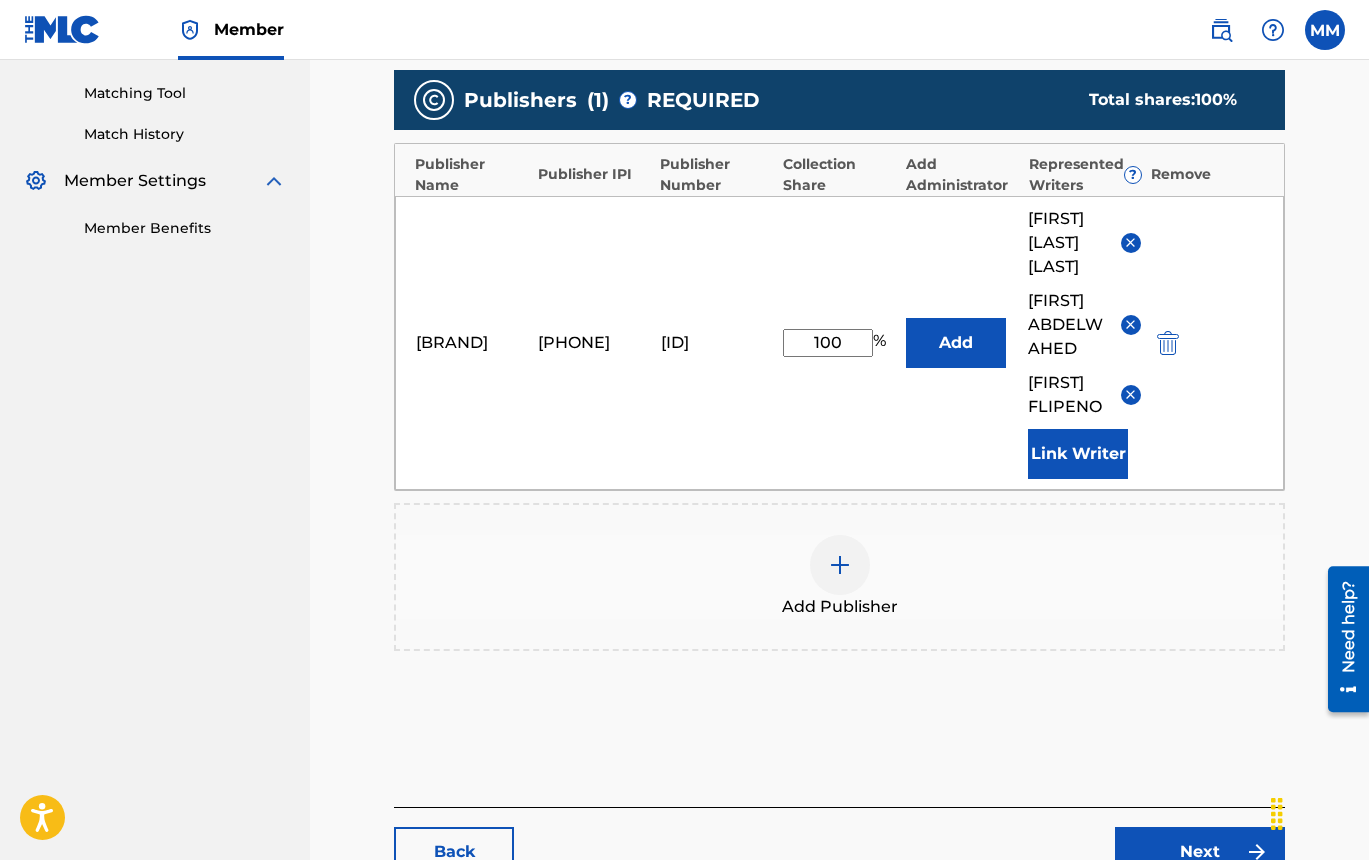 click on "100" at bounding box center [828, 343] 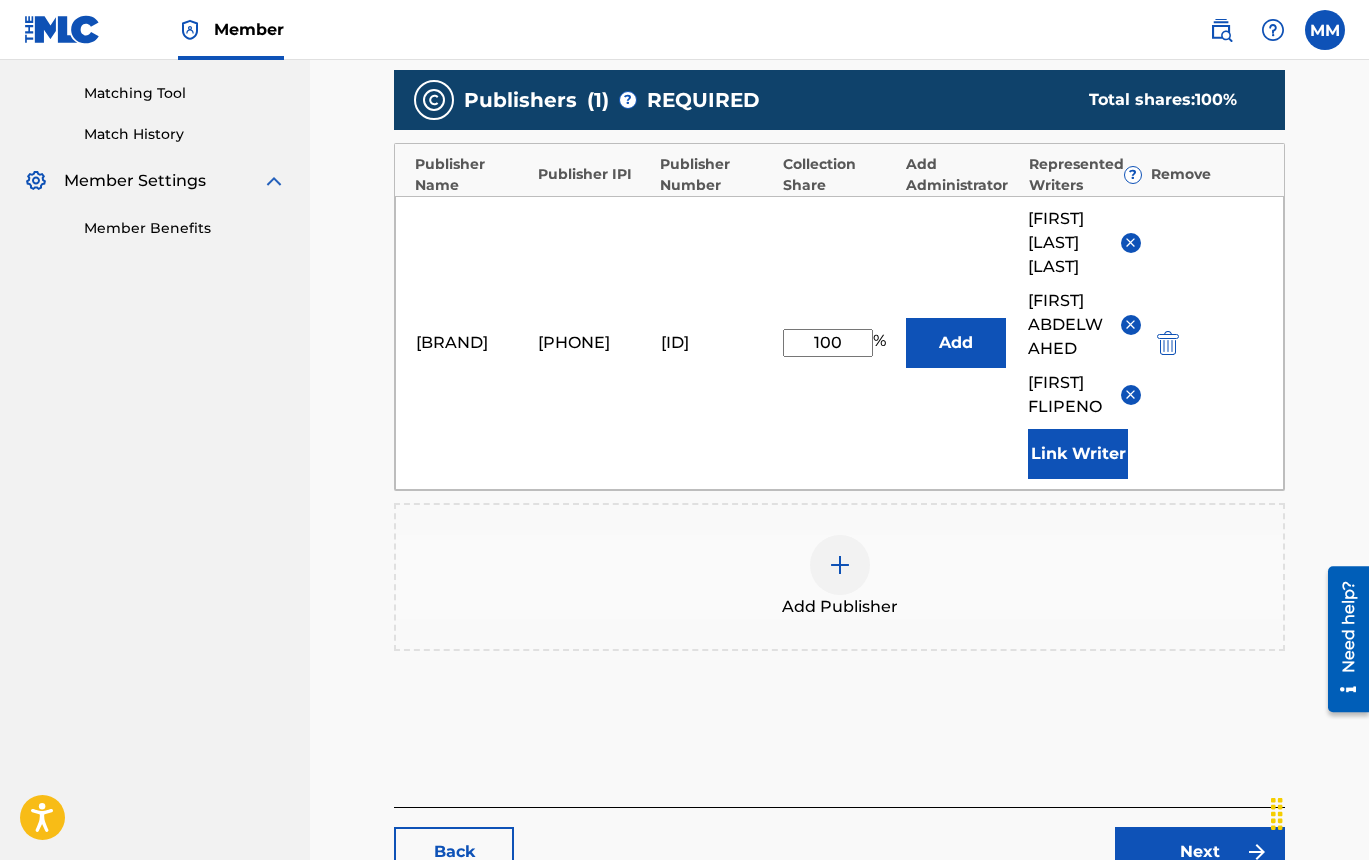 click on "100" at bounding box center (828, 343) 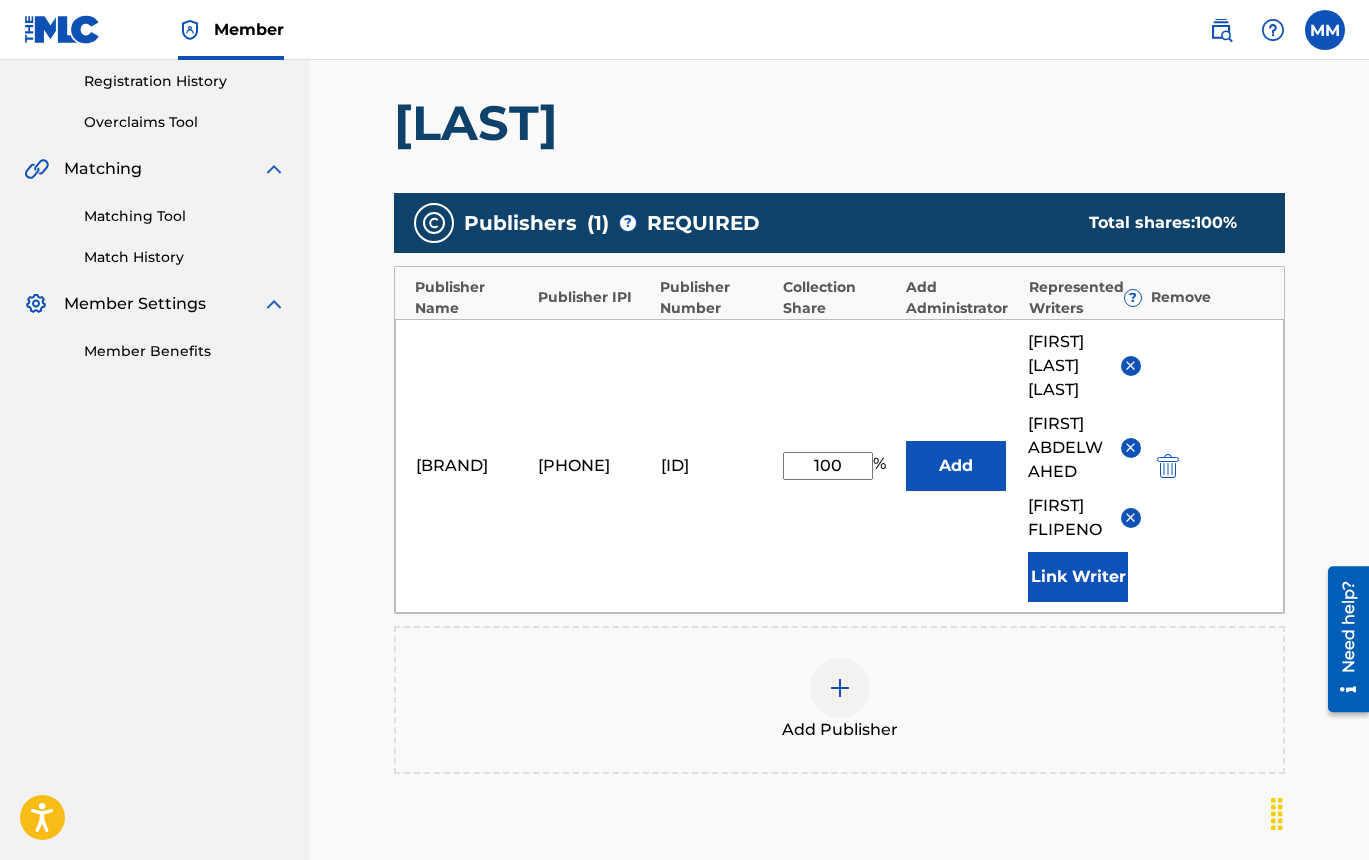 scroll, scrollTop: 500, scrollLeft: 0, axis: vertical 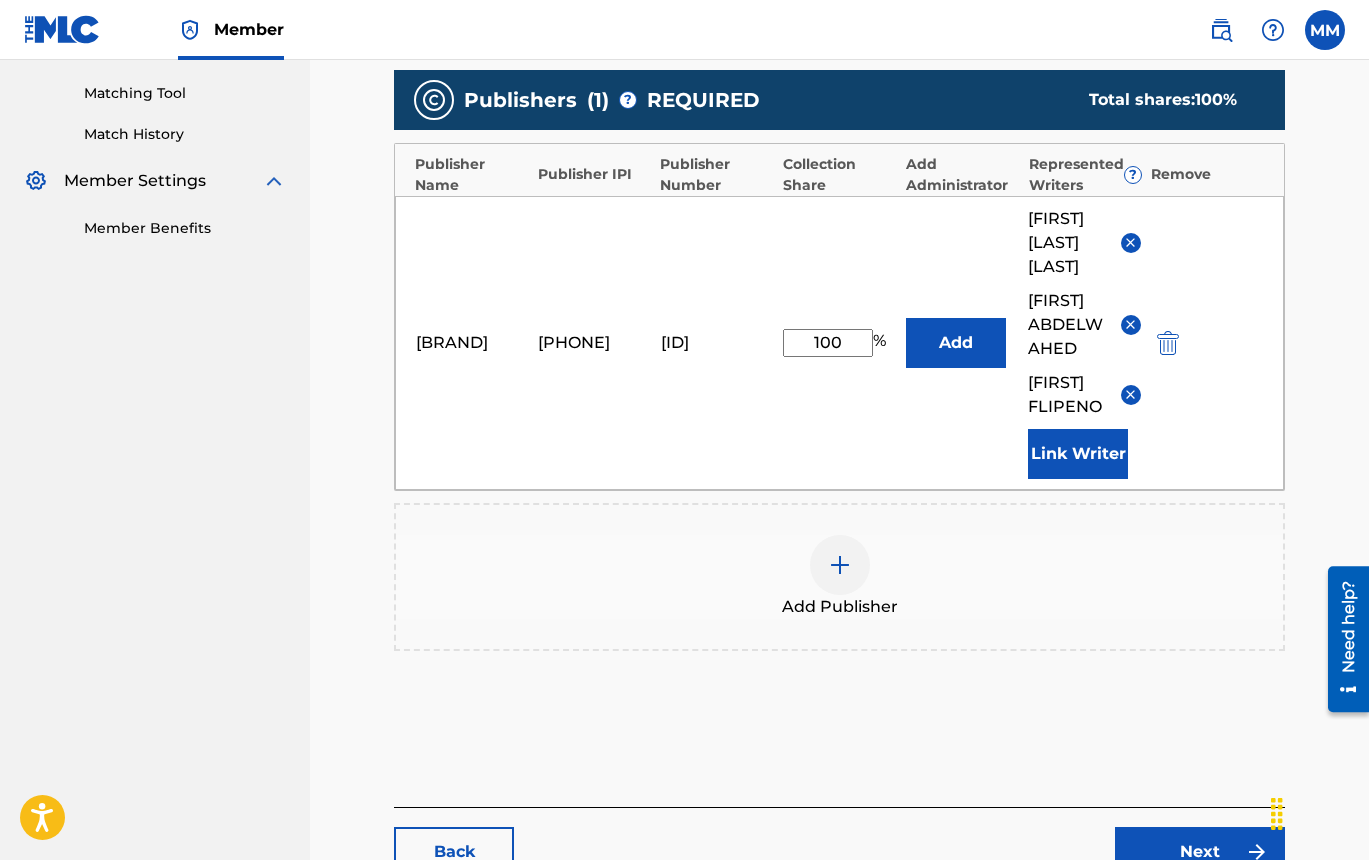 click on "100" at bounding box center [828, 343] 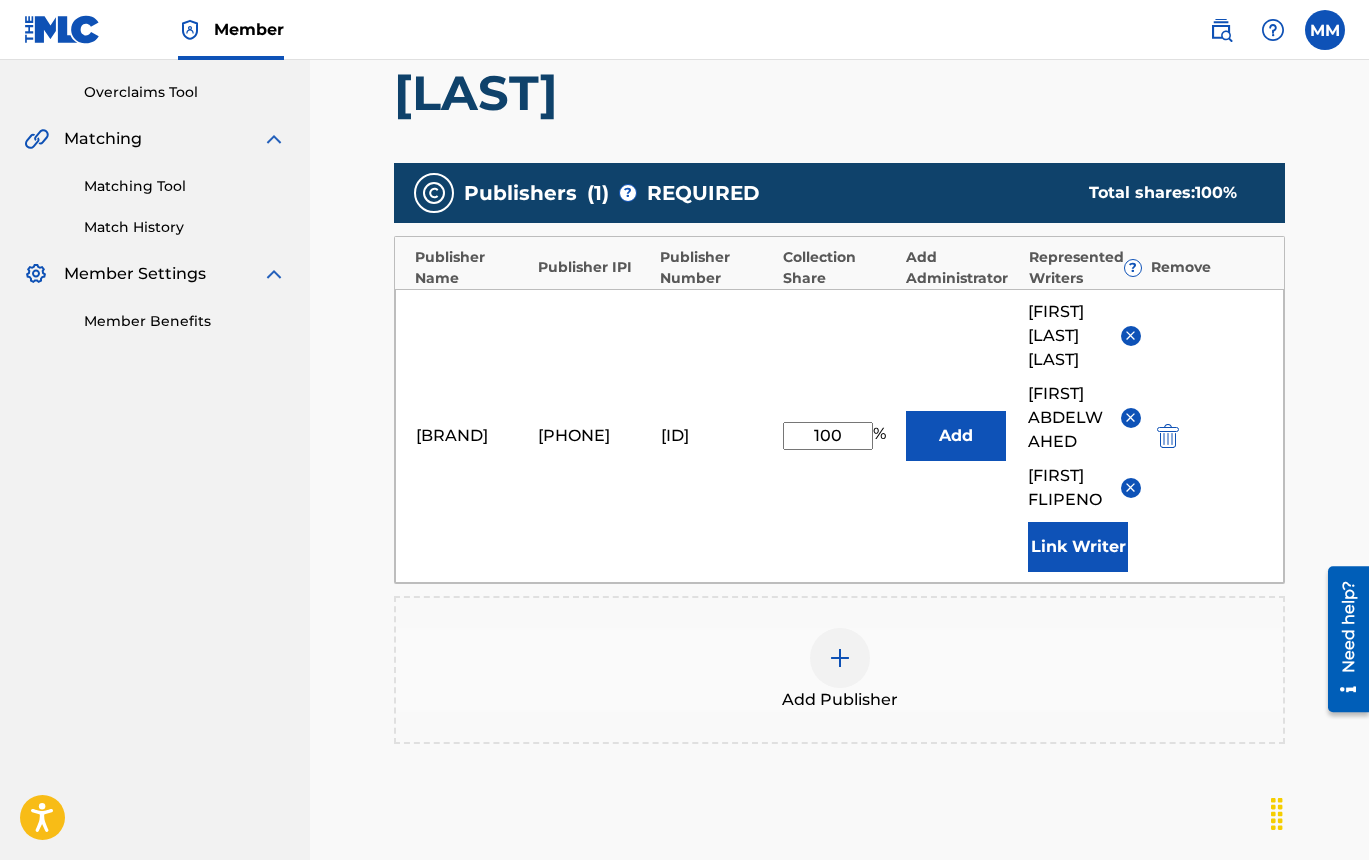scroll, scrollTop: 443, scrollLeft: 0, axis: vertical 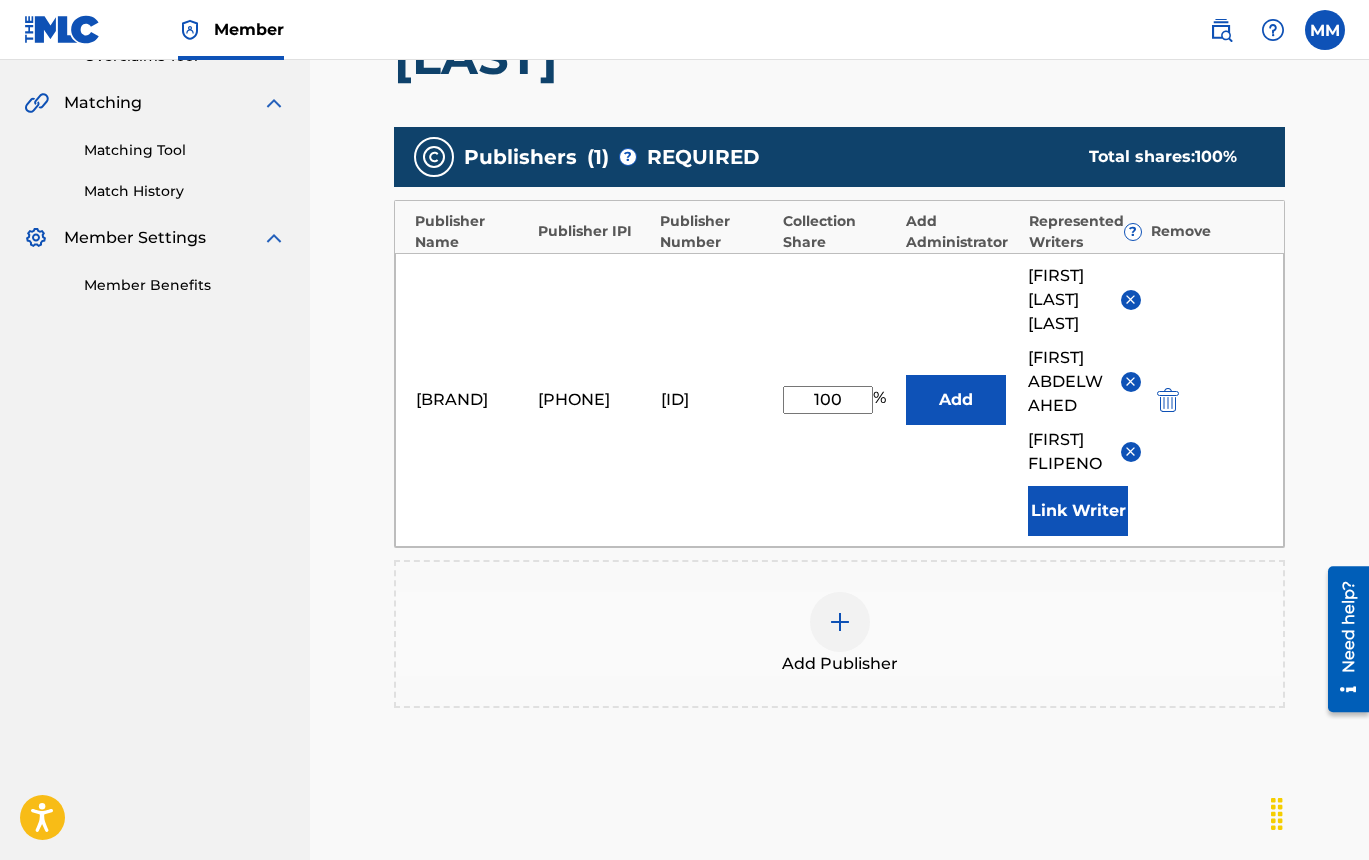 click at bounding box center [1130, 381] 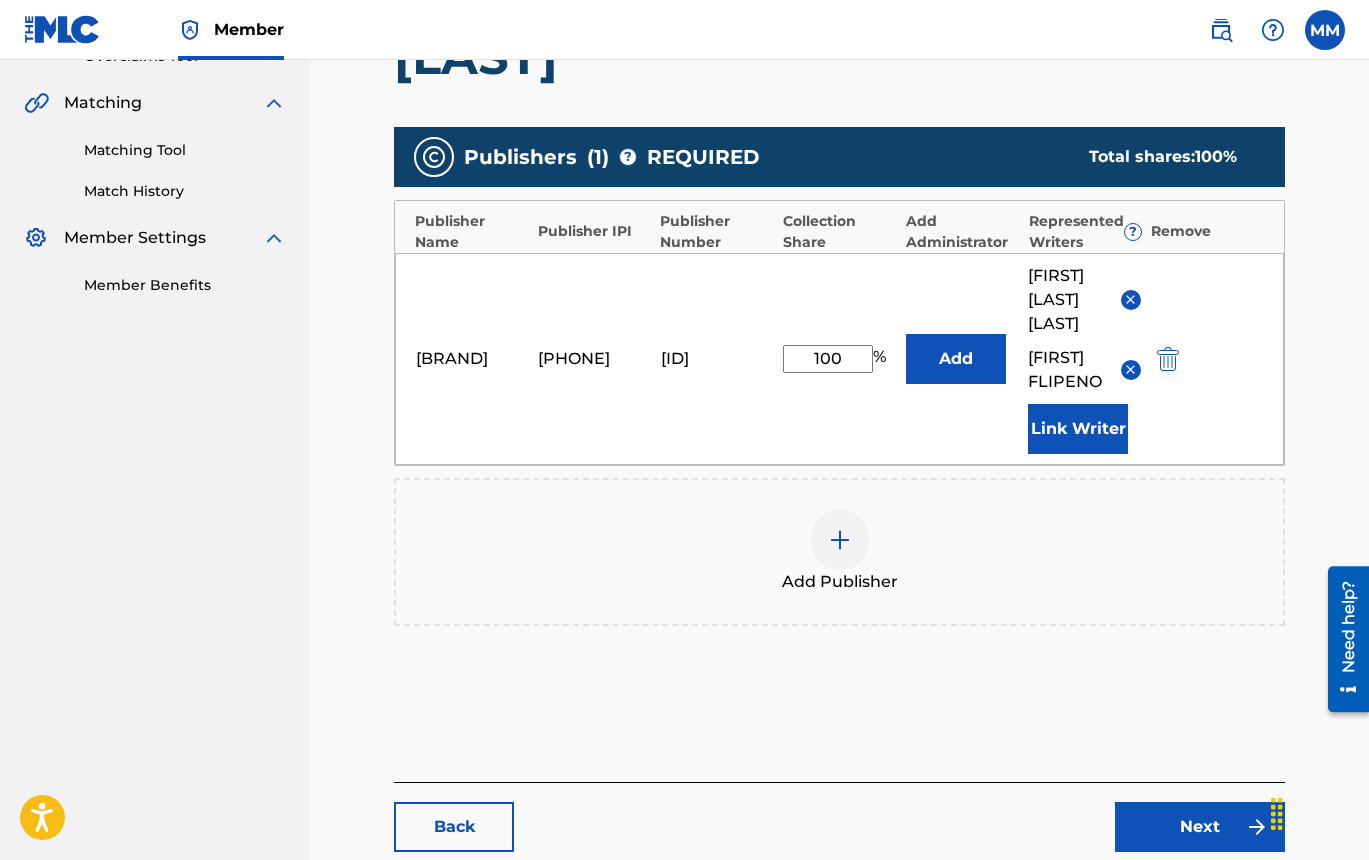 click on "100" at bounding box center (828, 359) 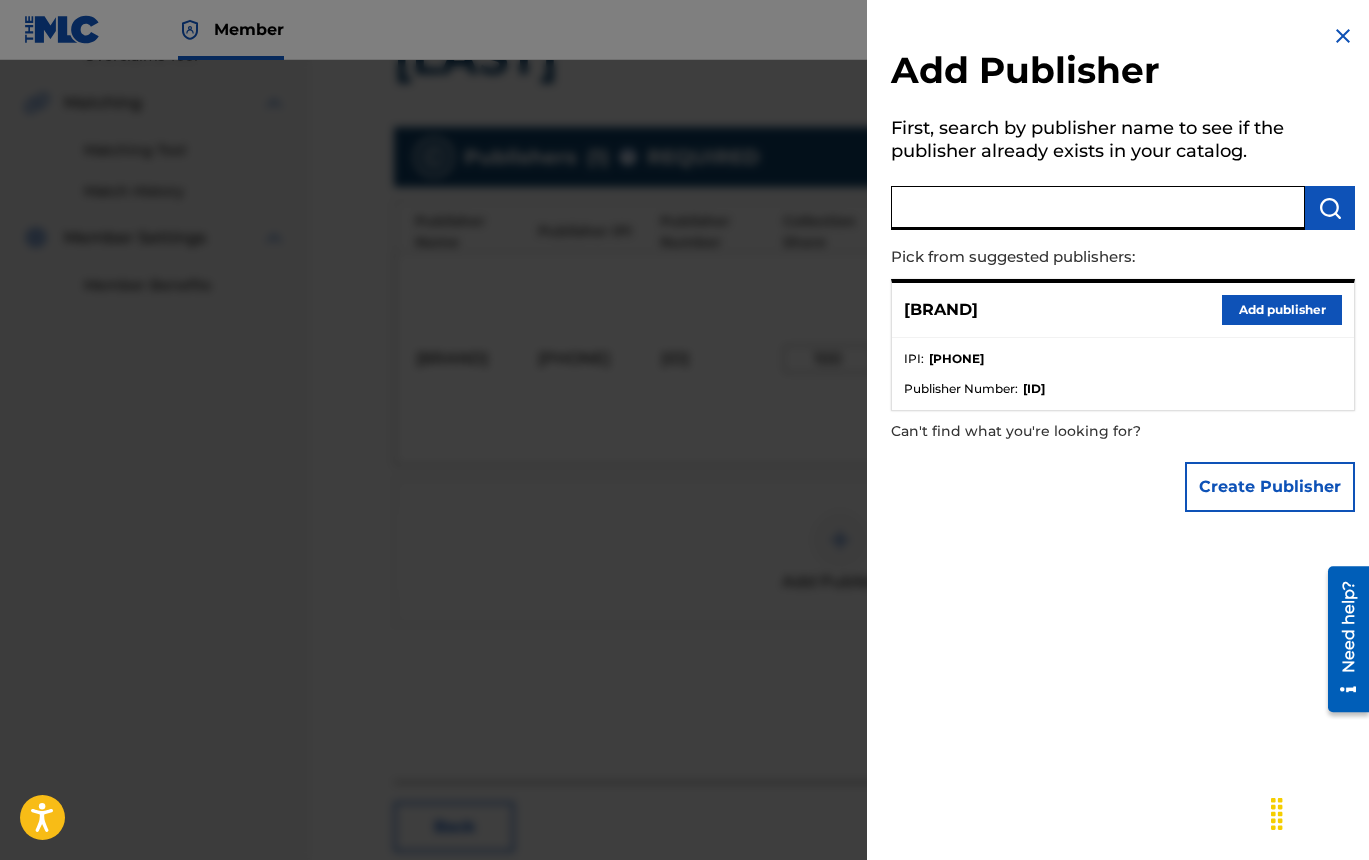 click at bounding box center (1098, 208) 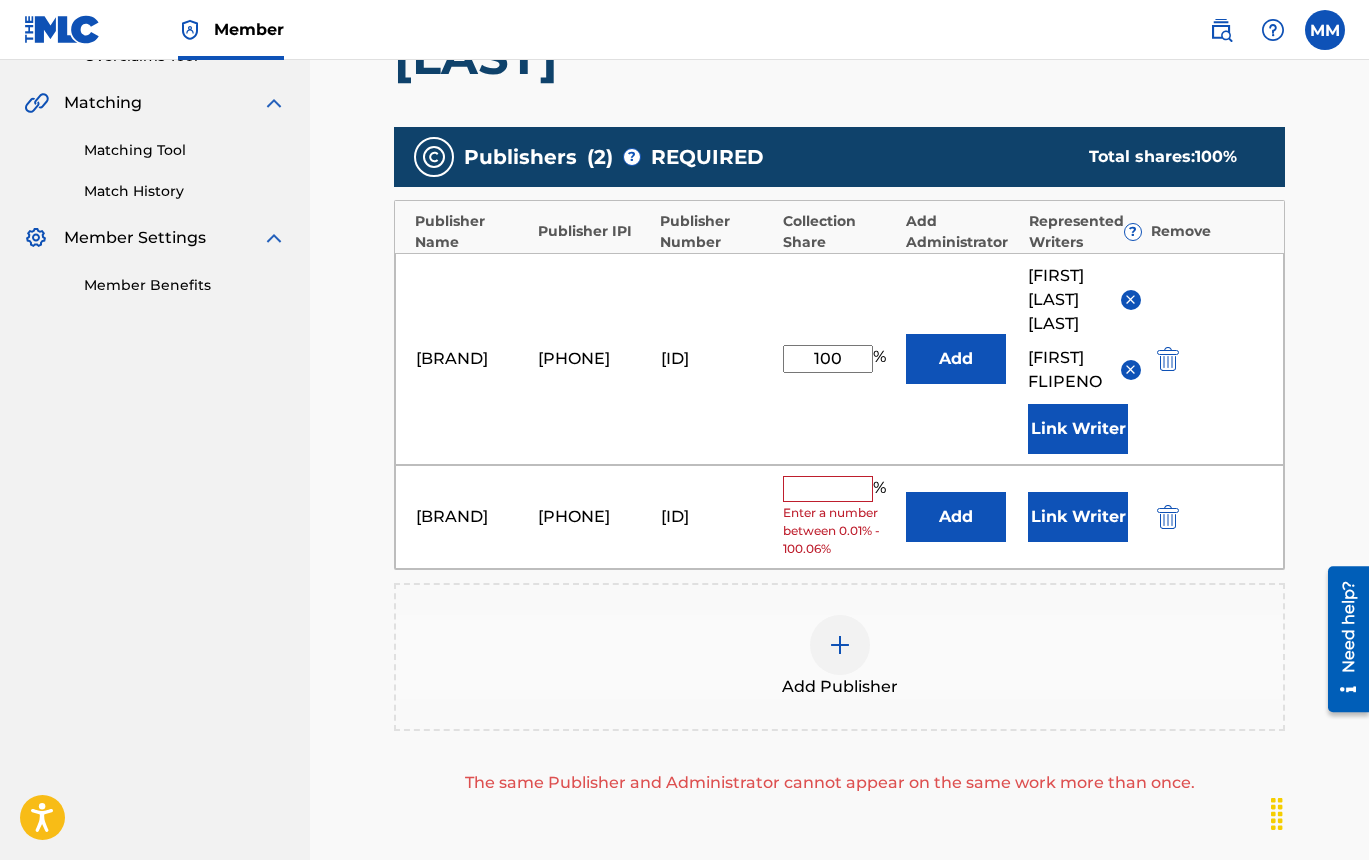 click at bounding box center [828, 489] 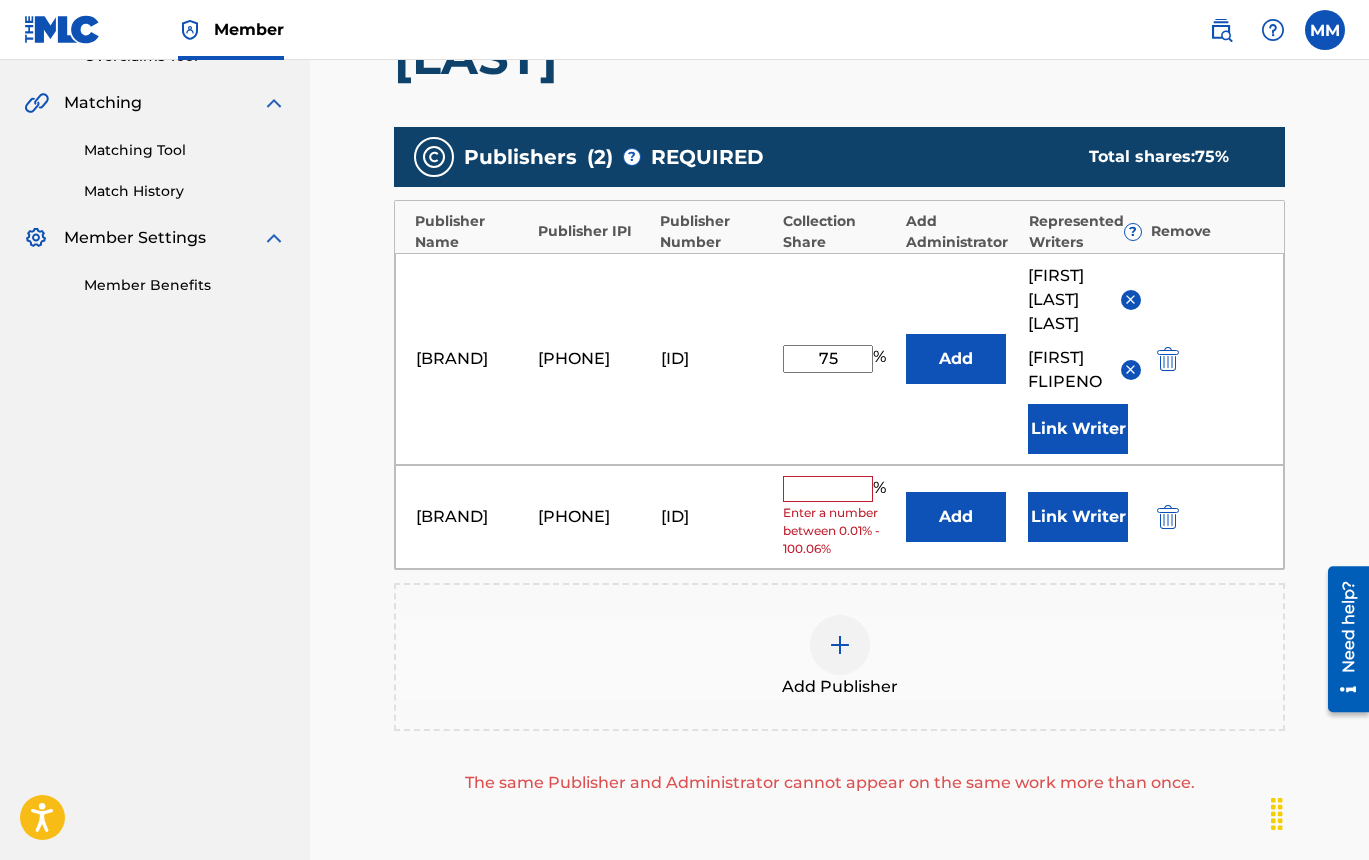 type on "75" 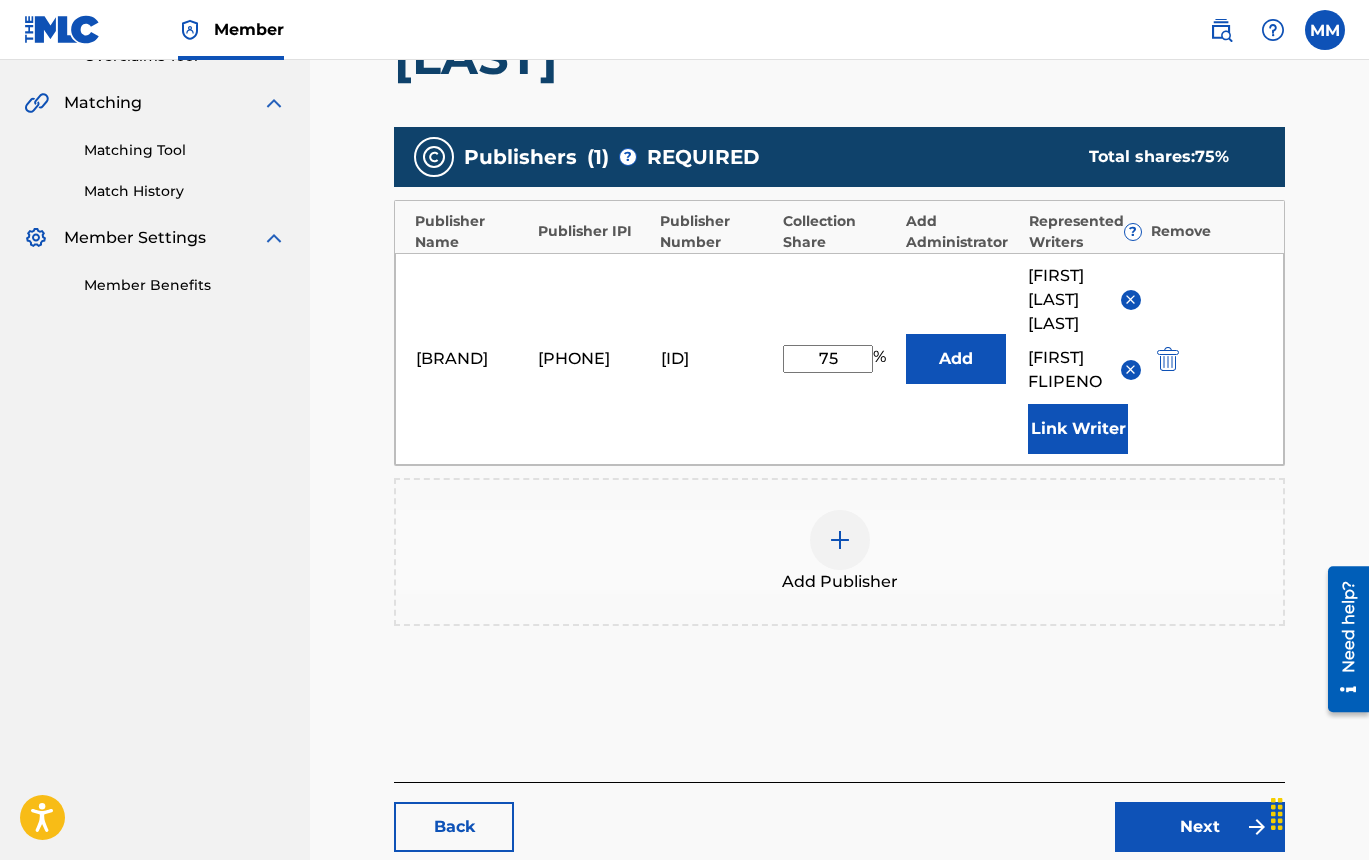 click on "Add Publisher" at bounding box center [839, 552] 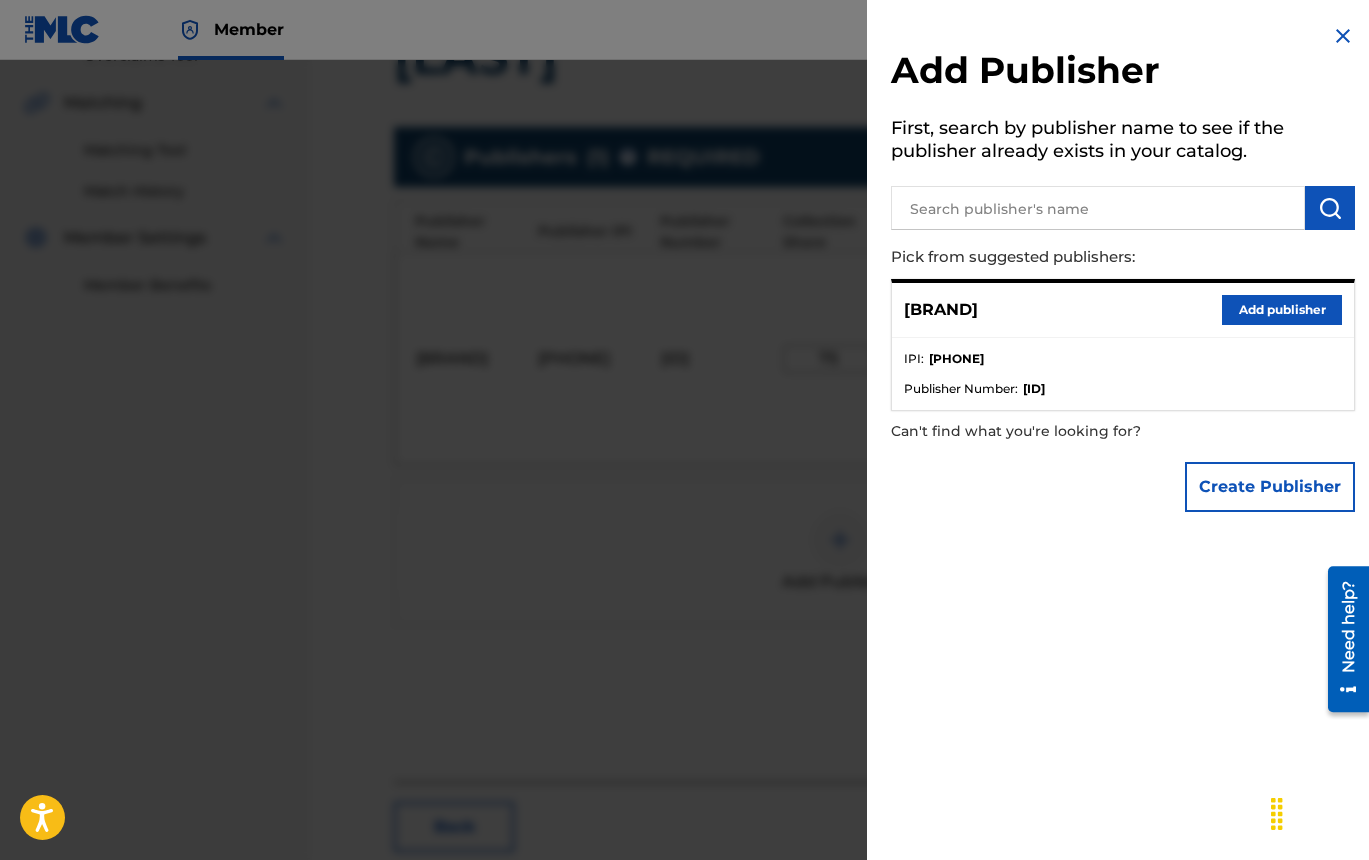 click at bounding box center (1343, 36) 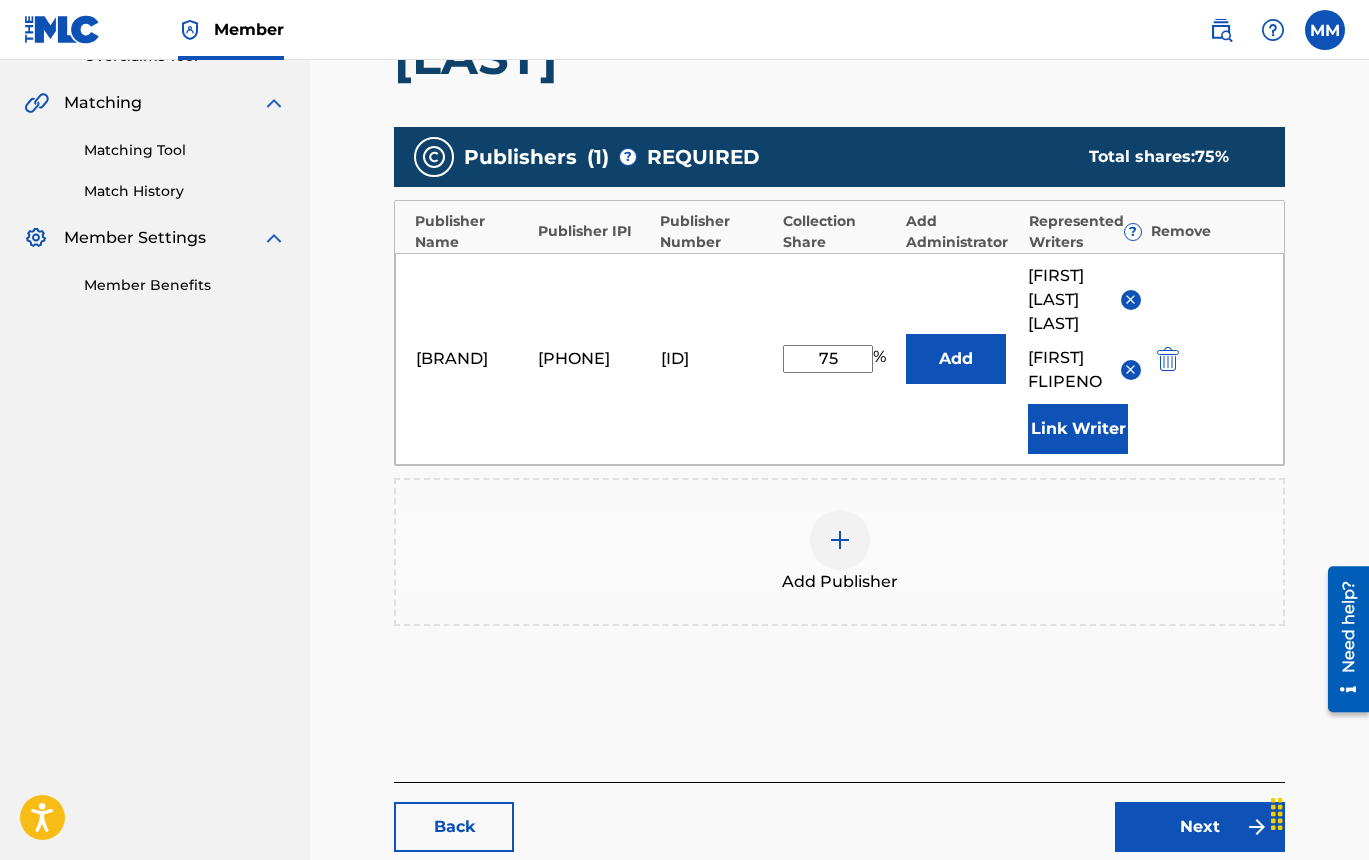 click on "Add Publisher" at bounding box center (839, 552) 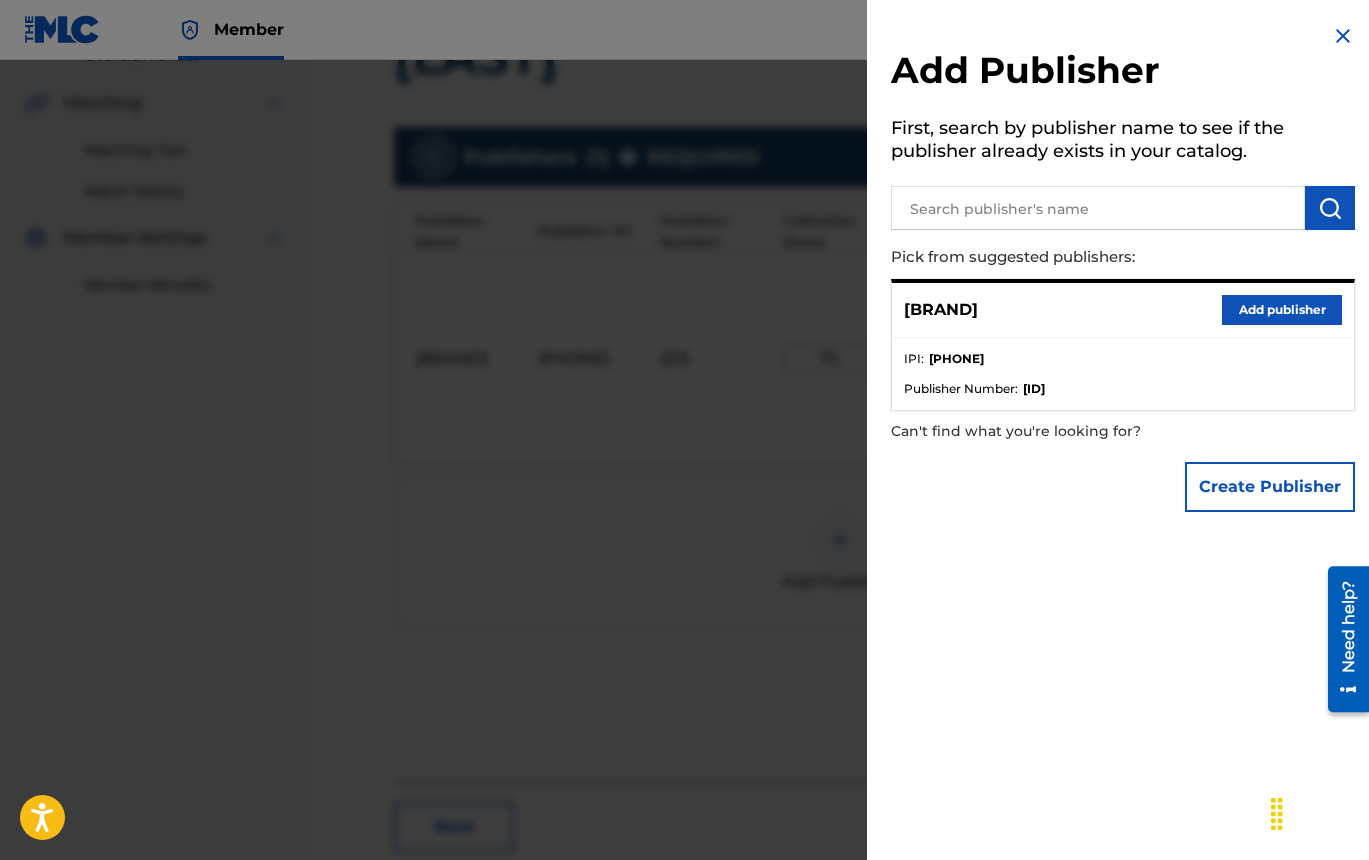 click at bounding box center (684, 490) 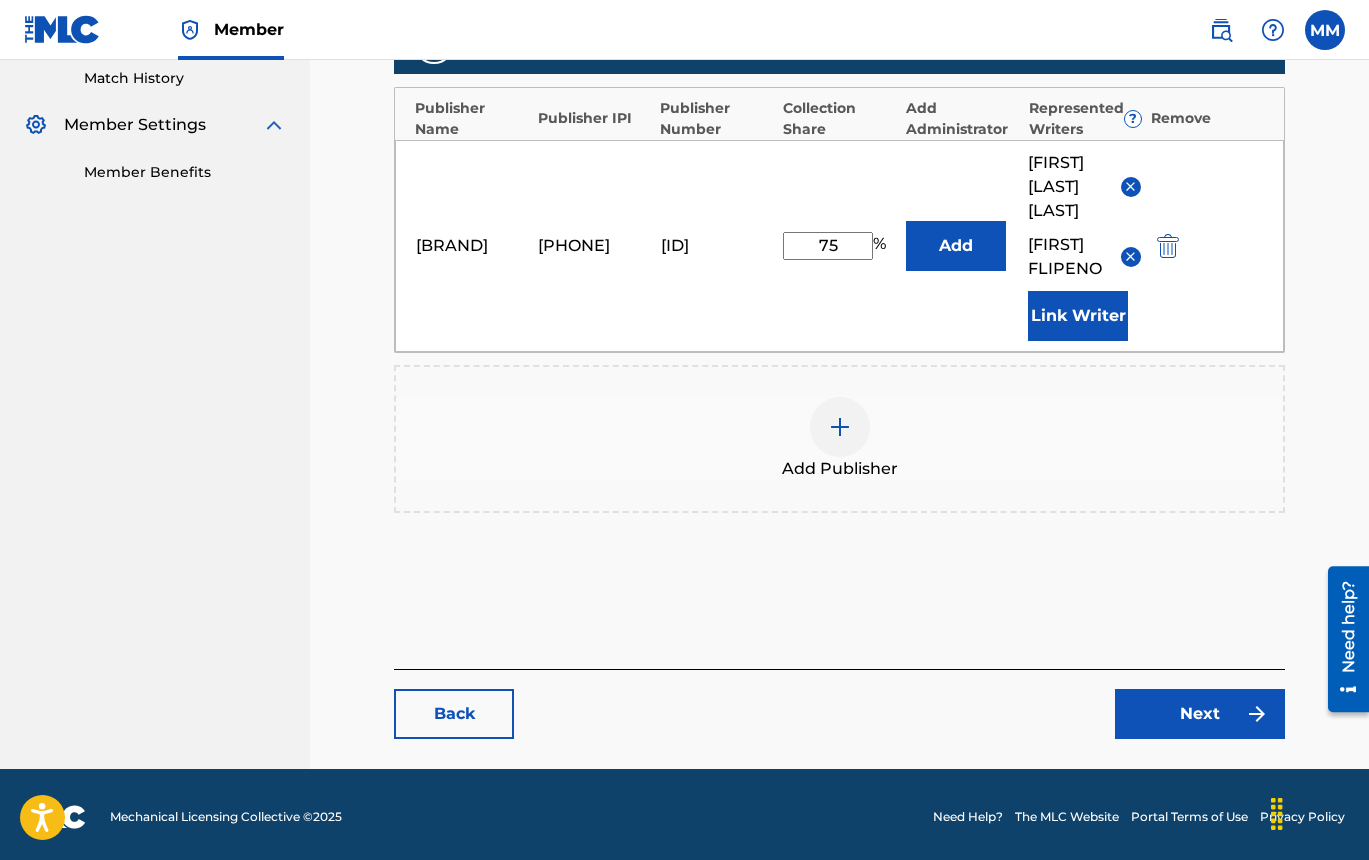 scroll, scrollTop: 561, scrollLeft: 0, axis: vertical 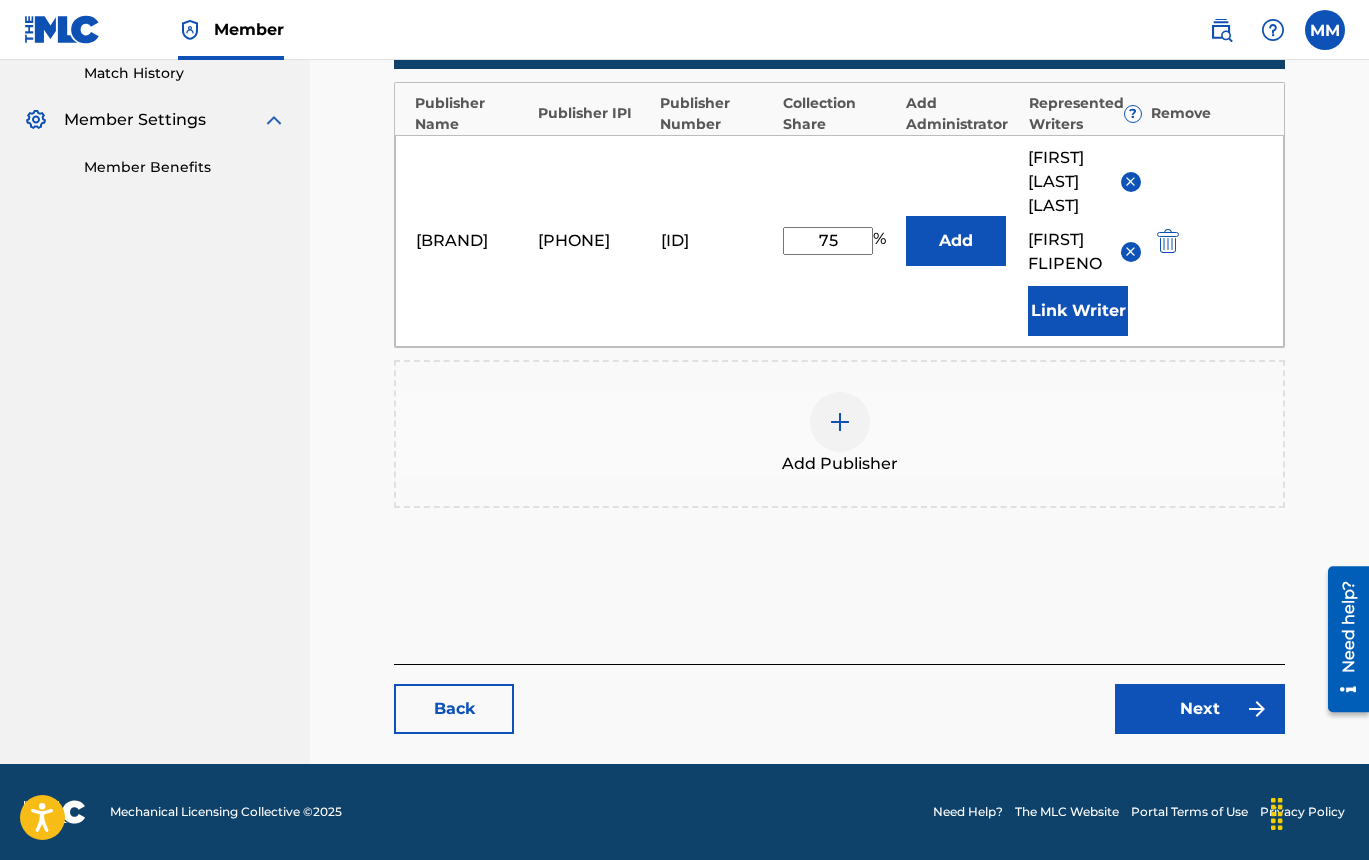 click on "Next" at bounding box center (1200, 709) 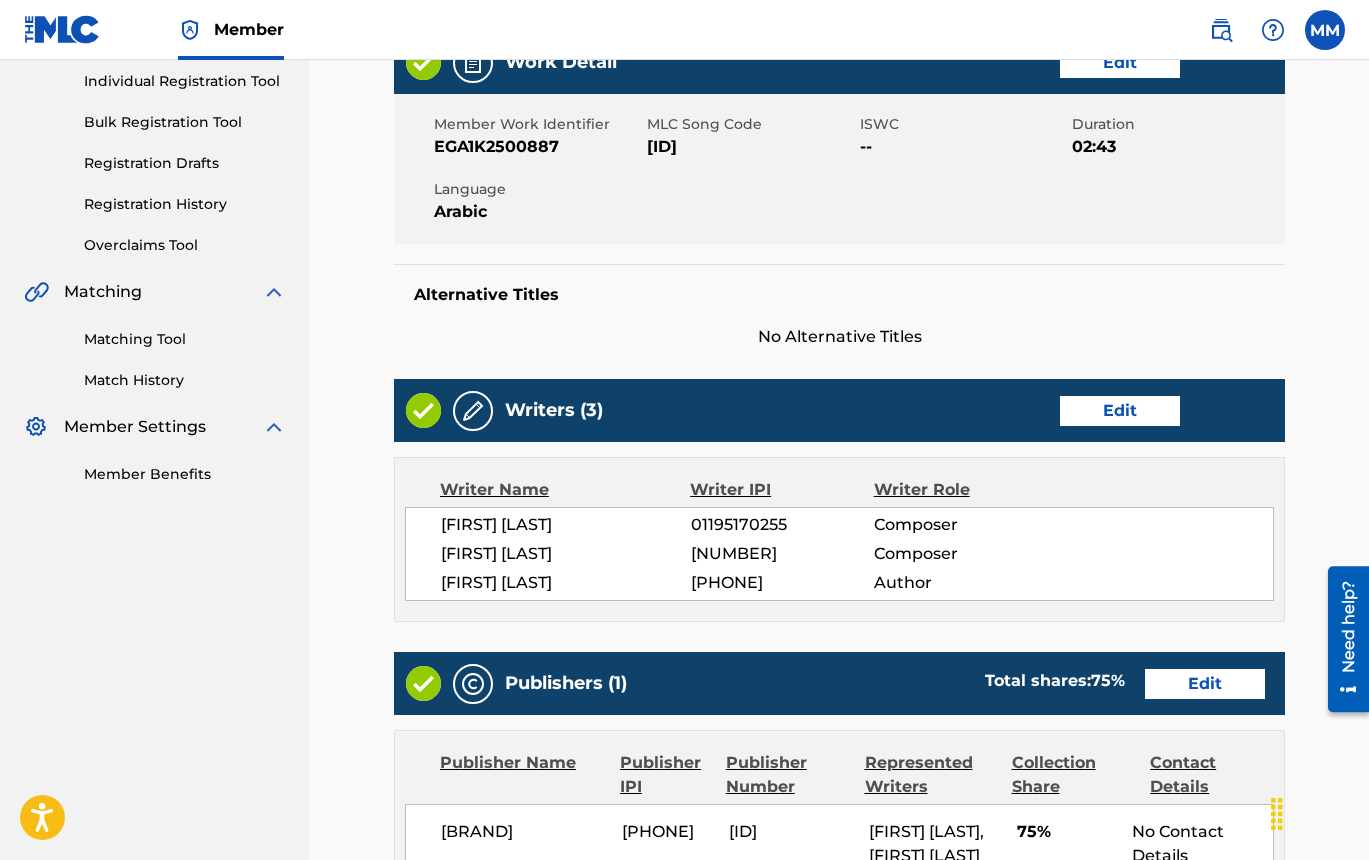 scroll, scrollTop: 0, scrollLeft: 0, axis: both 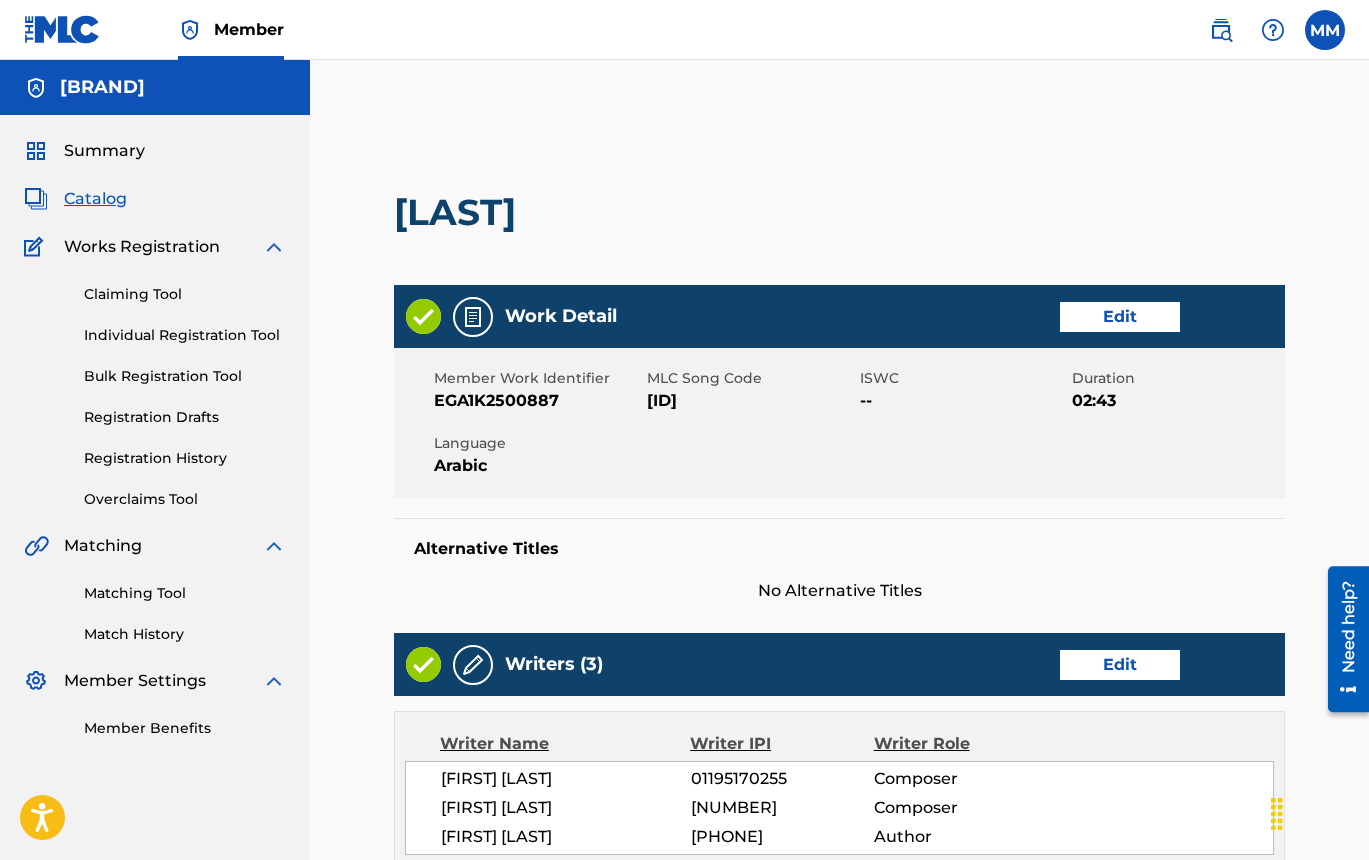 click on "Member MM MM [FIRST] [LAST][EMAIL] Profile Log out" at bounding box center [684, 30] 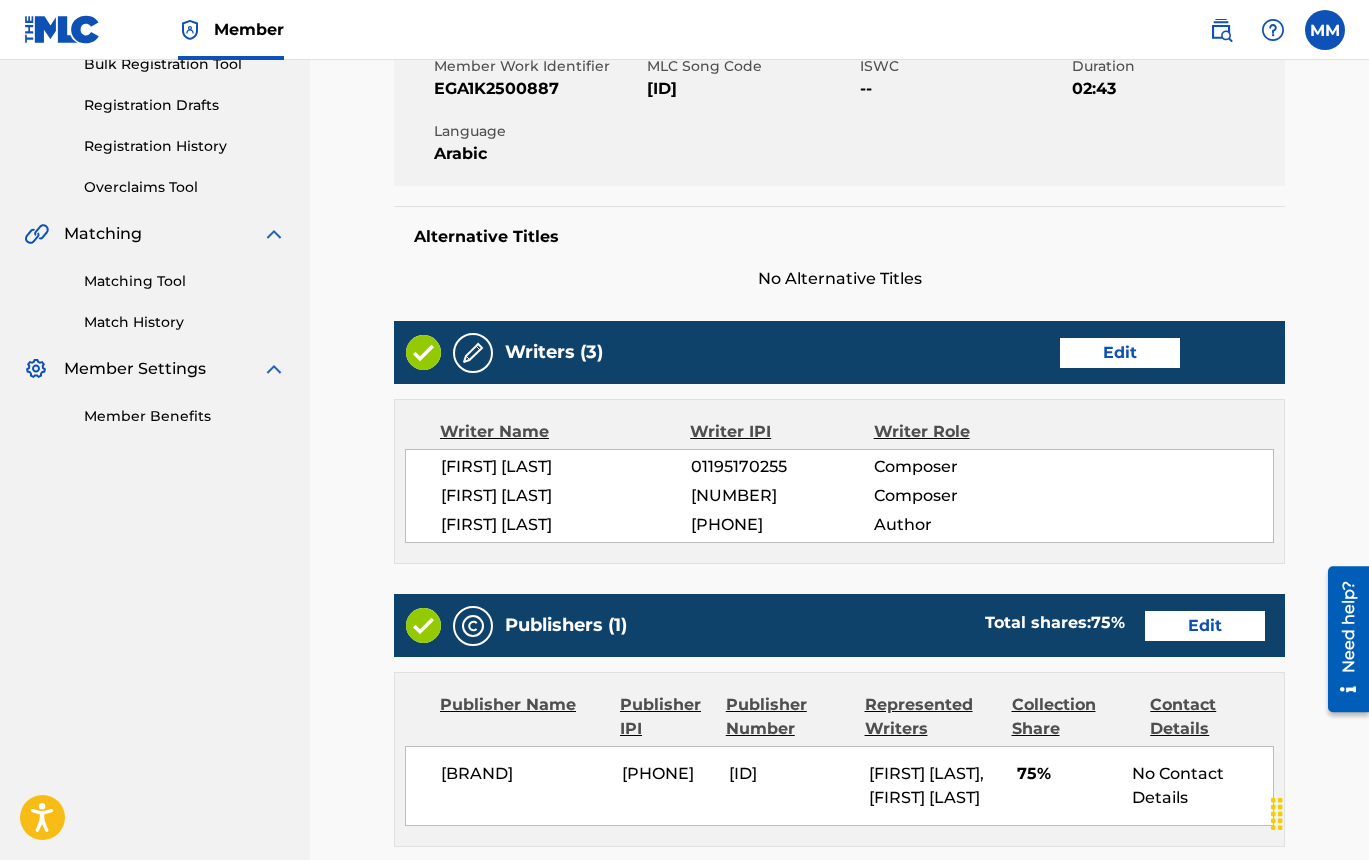 scroll, scrollTop: 272, scrollLeft: 0, axis: vertical 